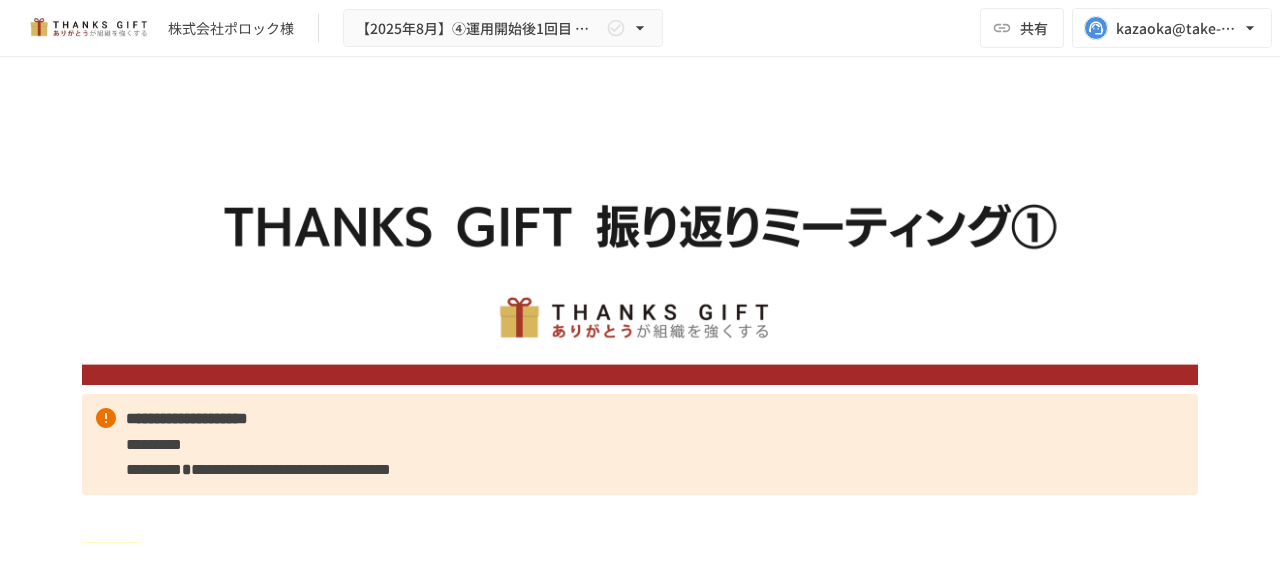 scroll, scrollTop: 0, scrollLeft: 0, axis: both 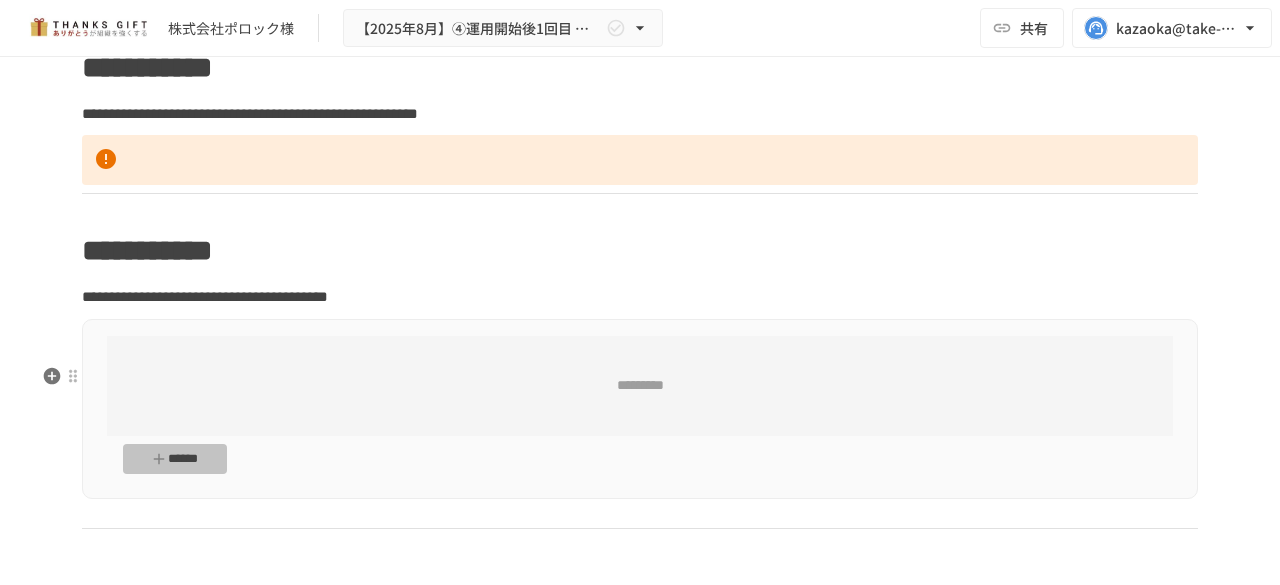 click on "******" at bounding box center (175, 459) 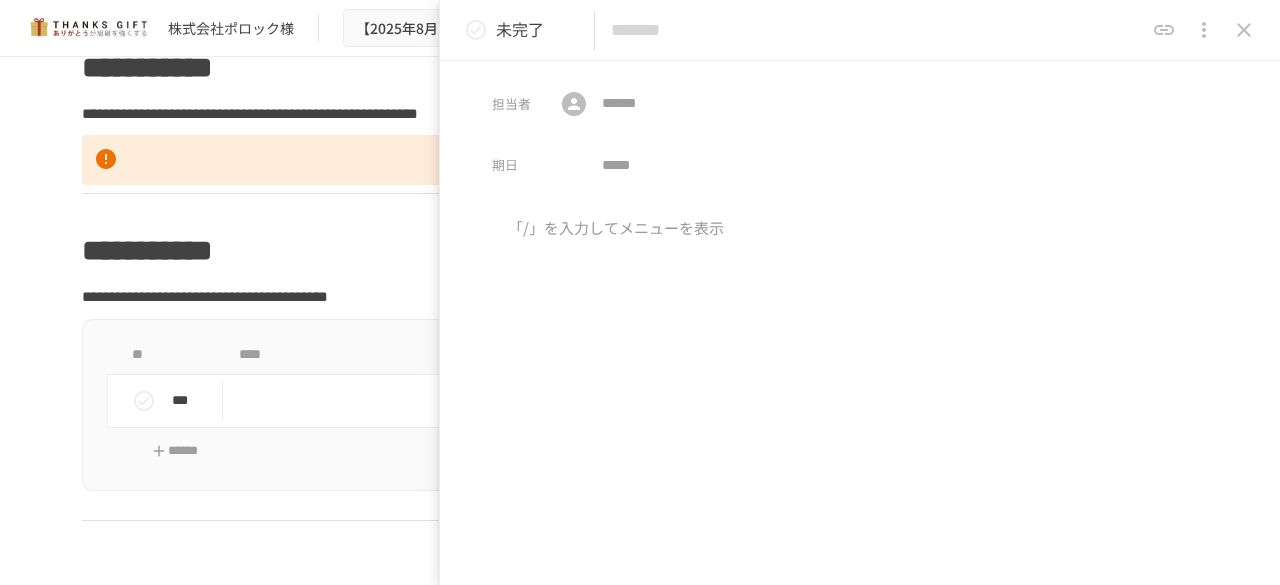 click at bounding box center (877, 30) 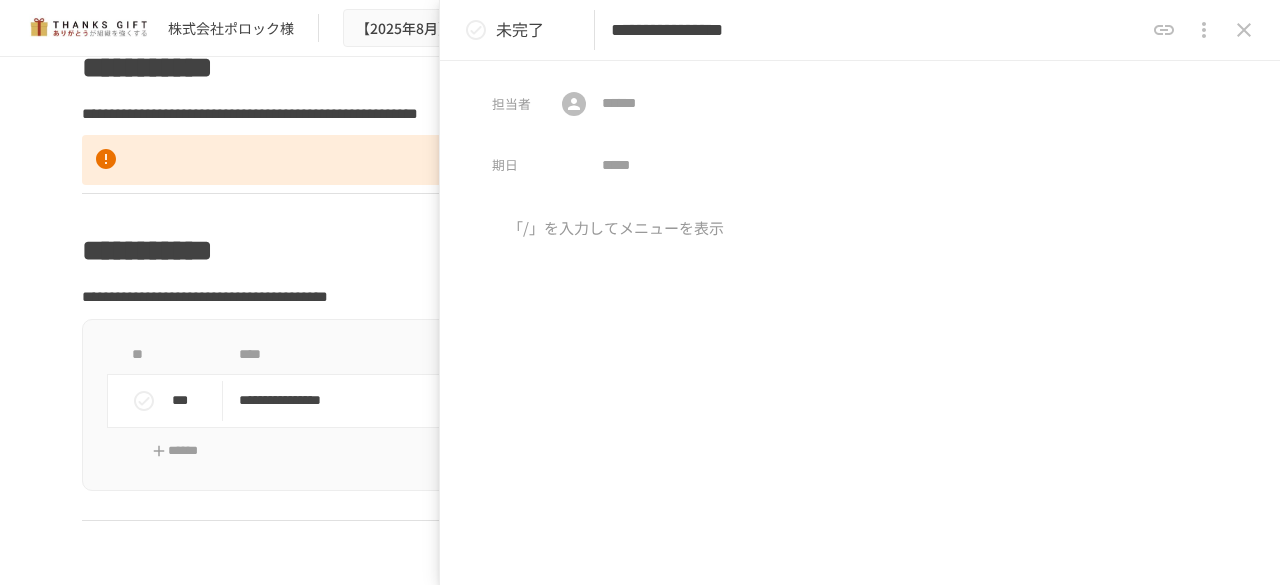 type on "**********" 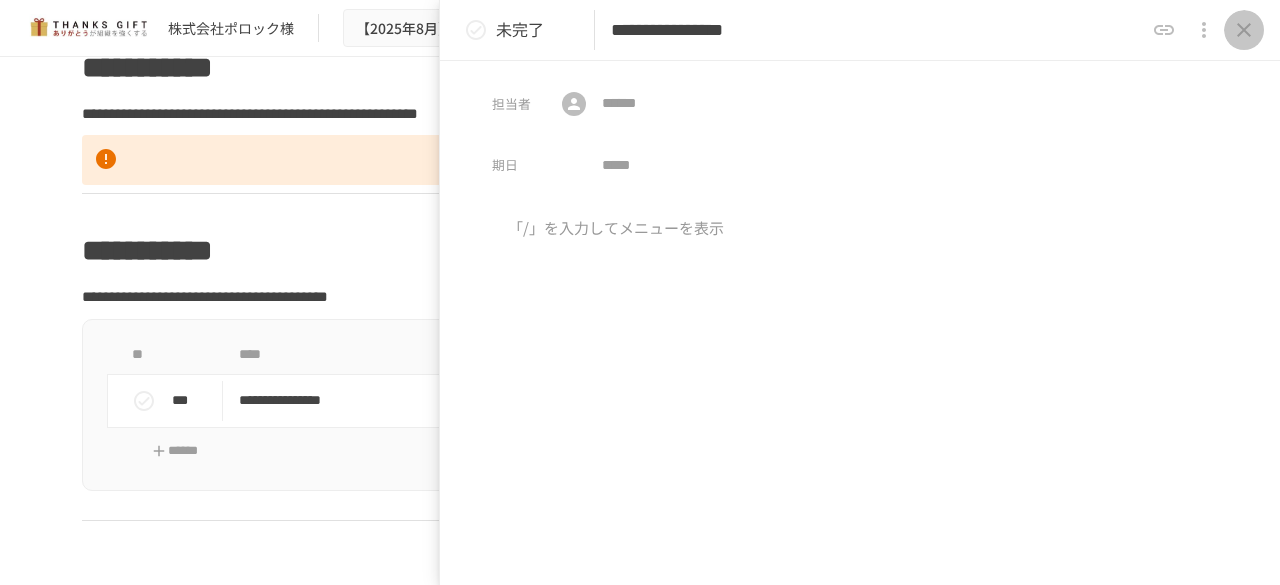click 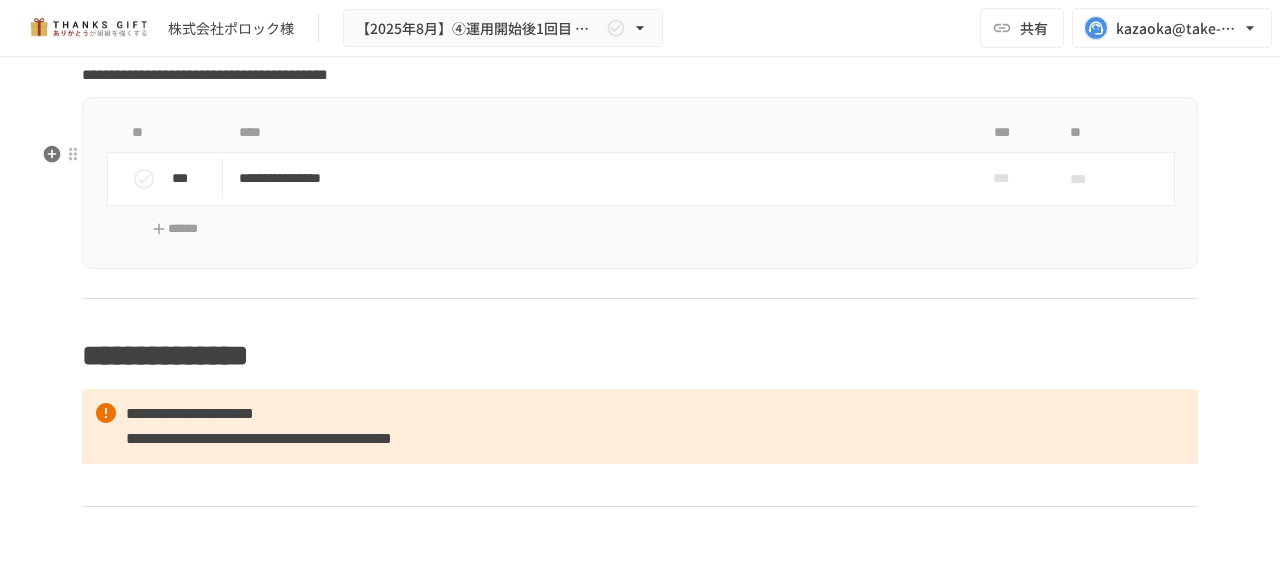 scroll, scrollTop: 7877, scrollLeft: 0, axis: vertical 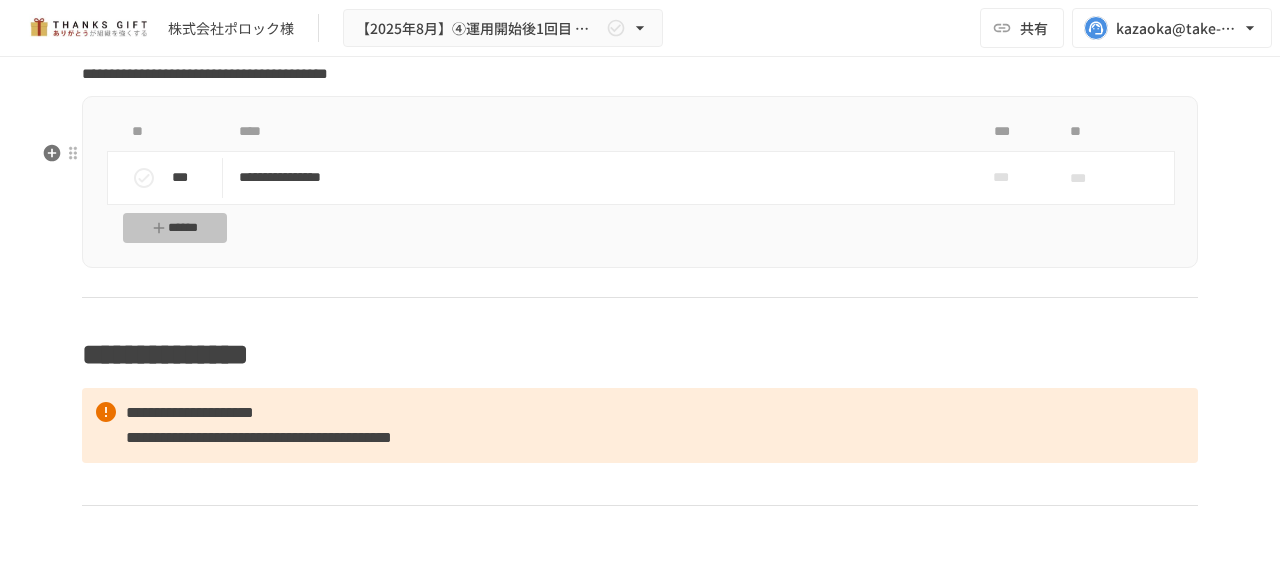click on "******" at bounding box center [175, 228] 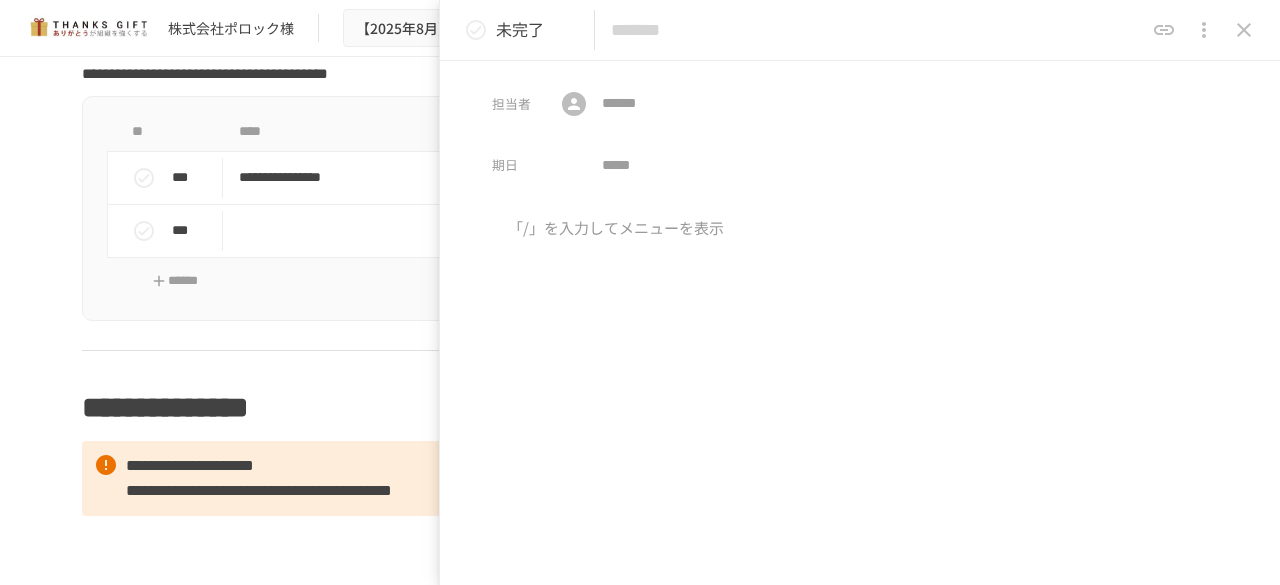 paste on "**********" 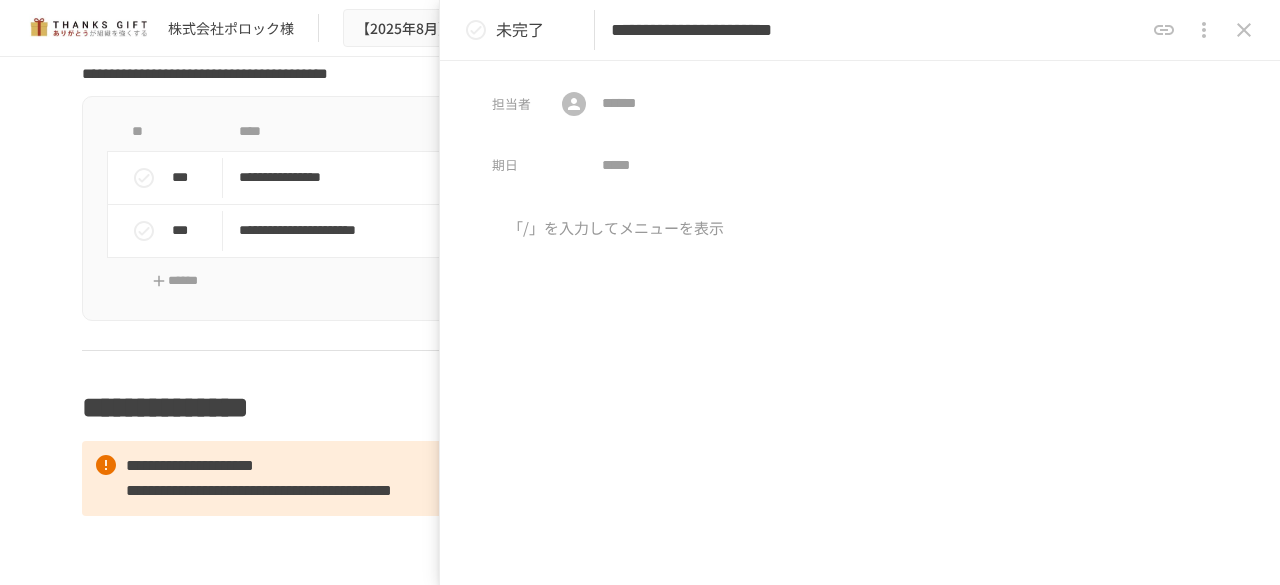 type on "**********" 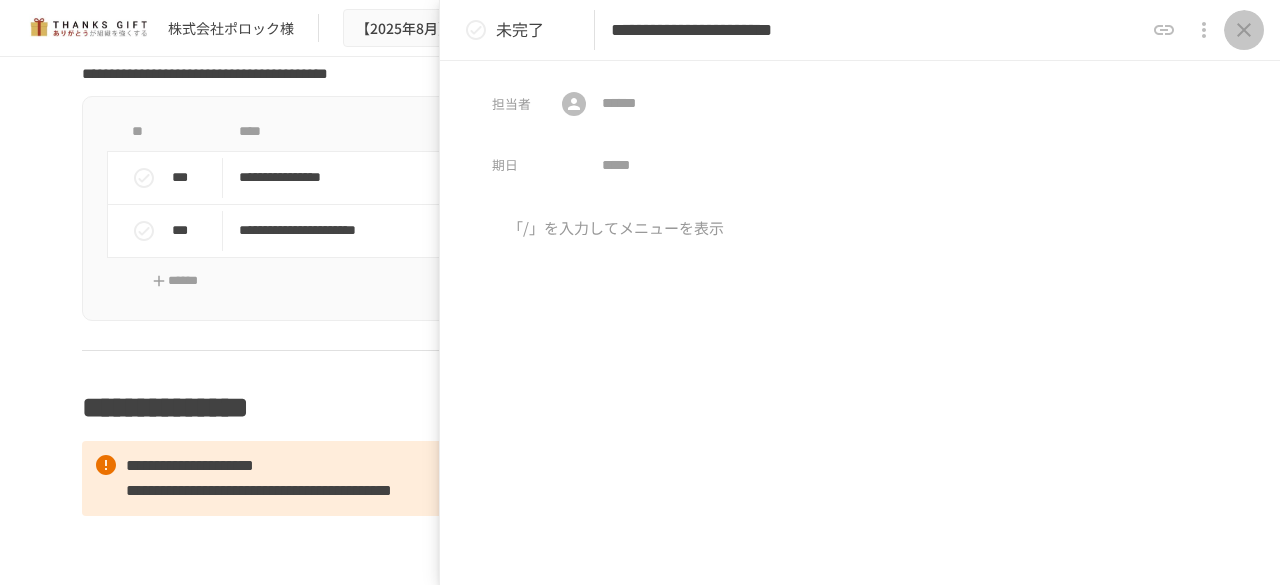 click 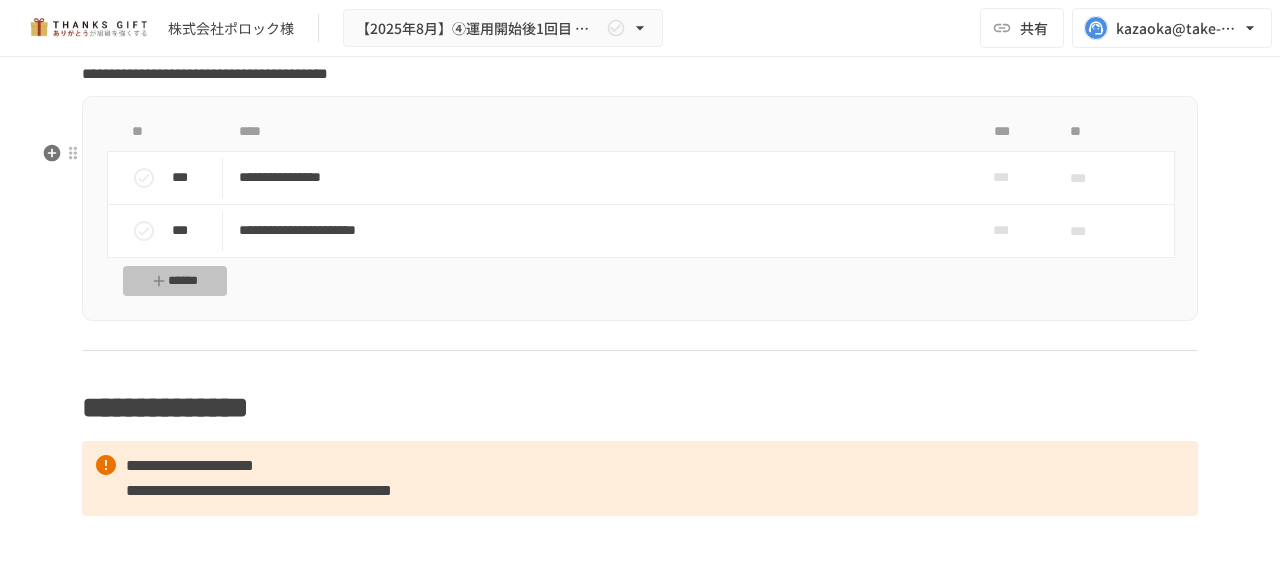 click on "******" at bounding box center (175, 281) 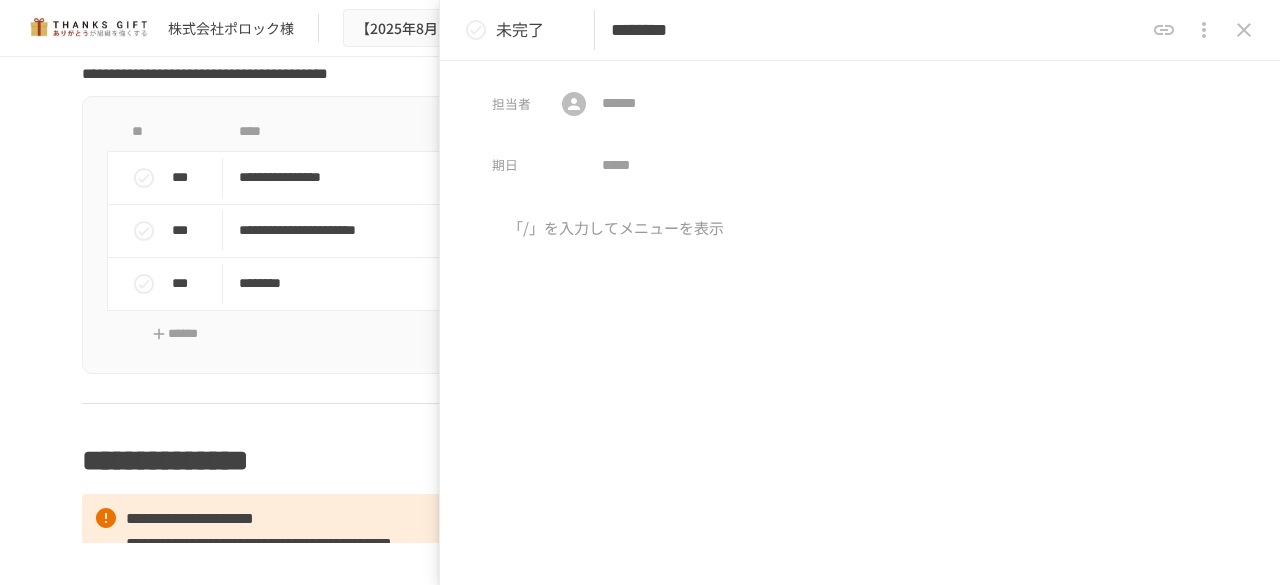 type on "********" 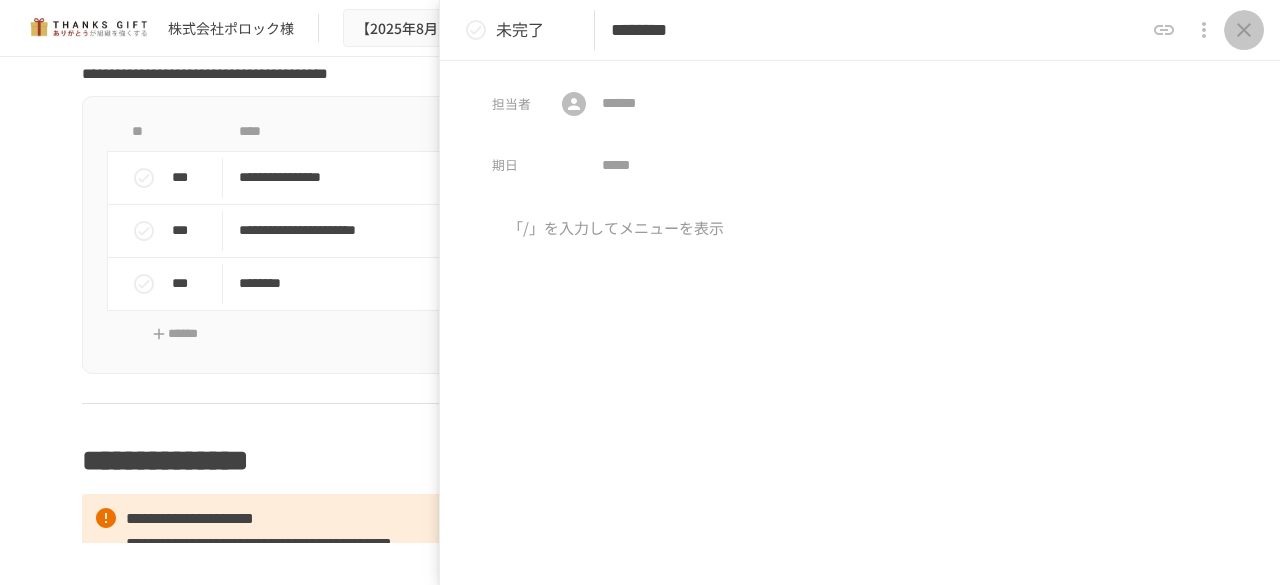 click 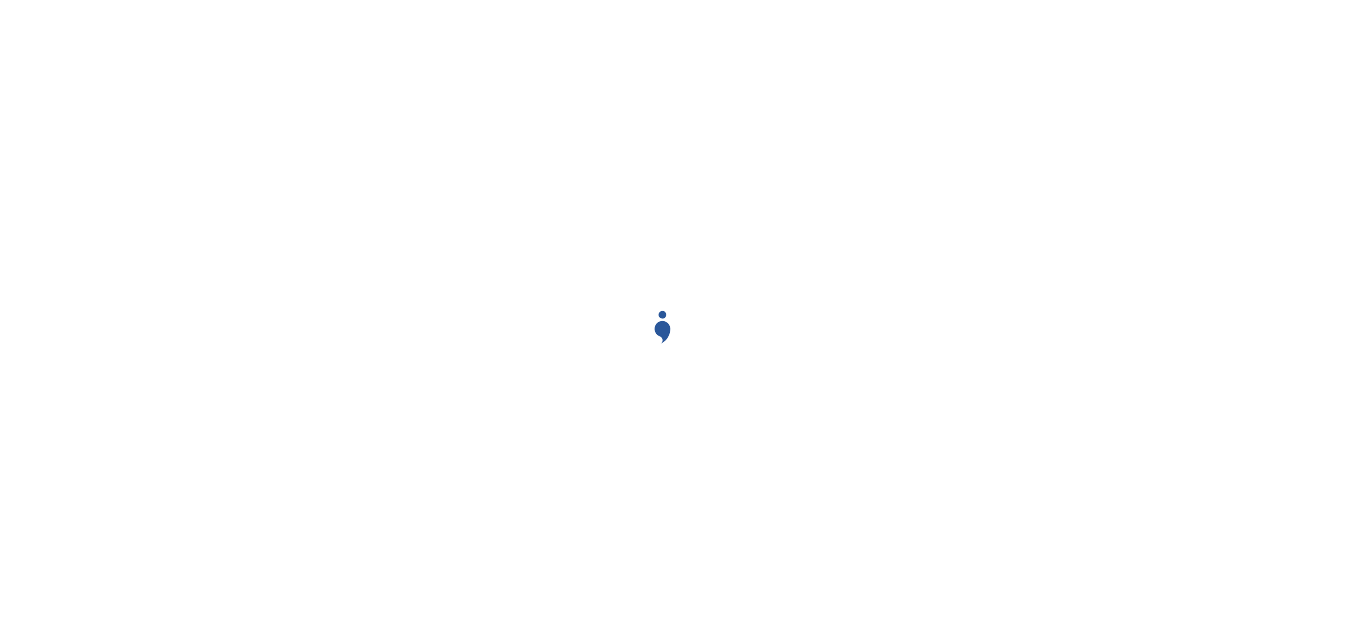 scroll, scrollTop: 0, scrollLeft: 0, axis: both 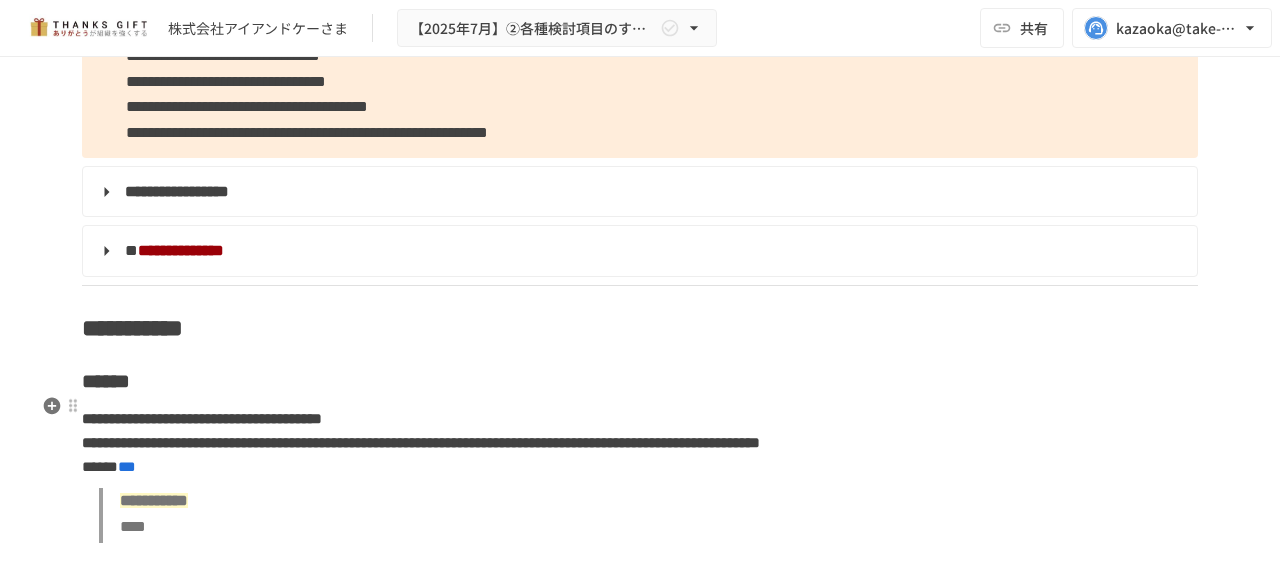 click on "**********" at bounding box center [638, 192] 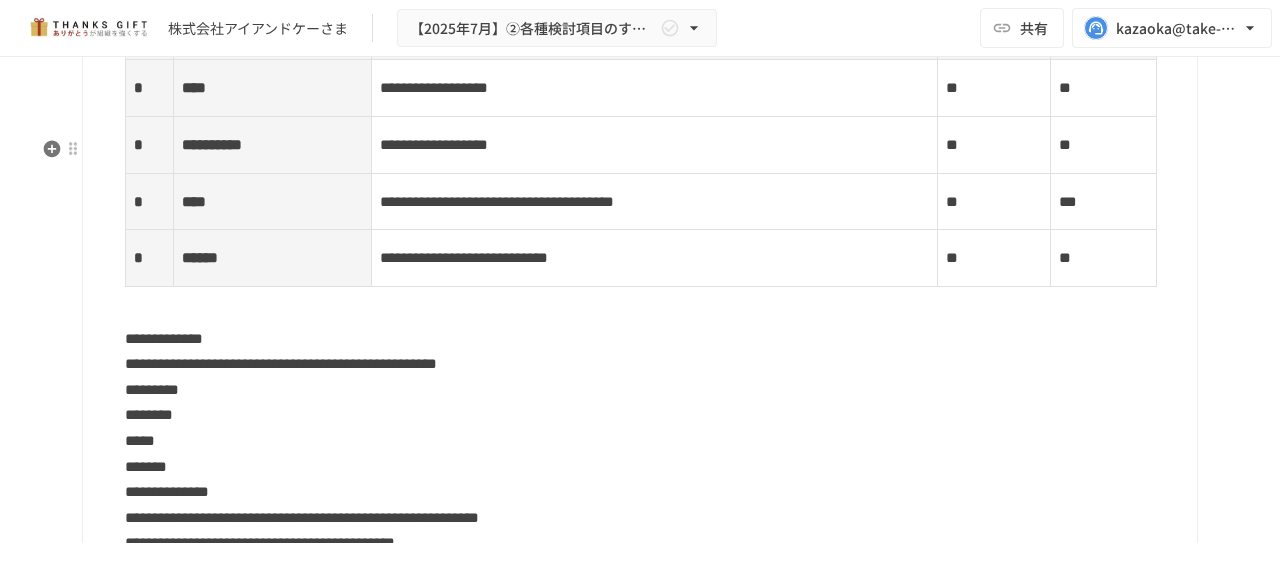 scroll, scrollTop: 8606, scrollLeft: 0, axis: vertical 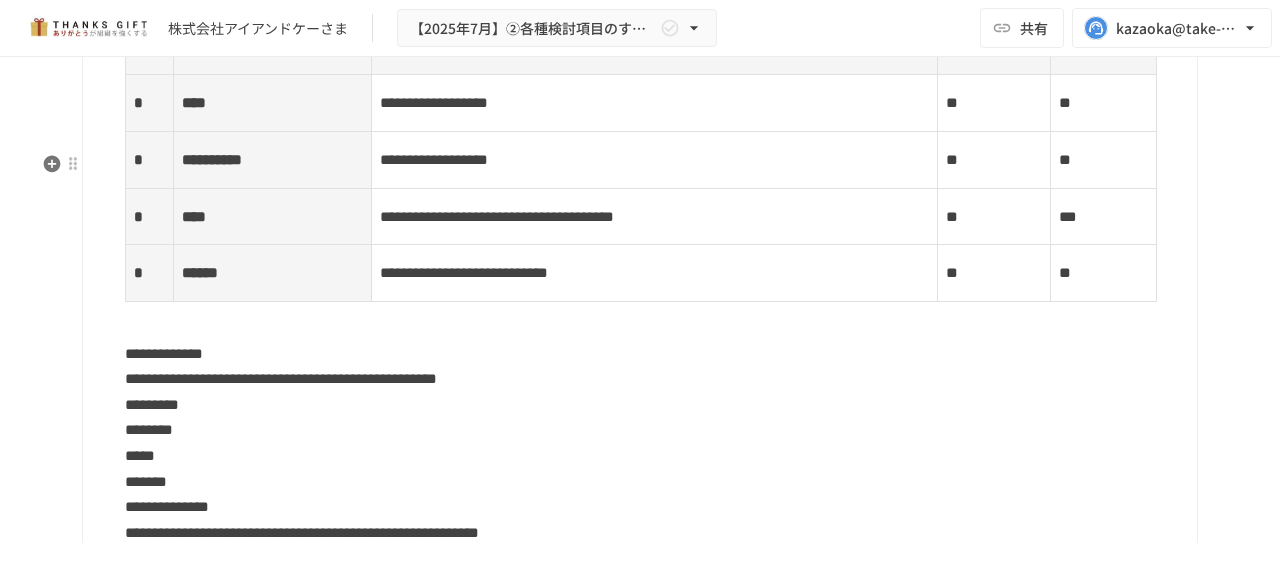 click on "**********" at bounding box center (638, -50) 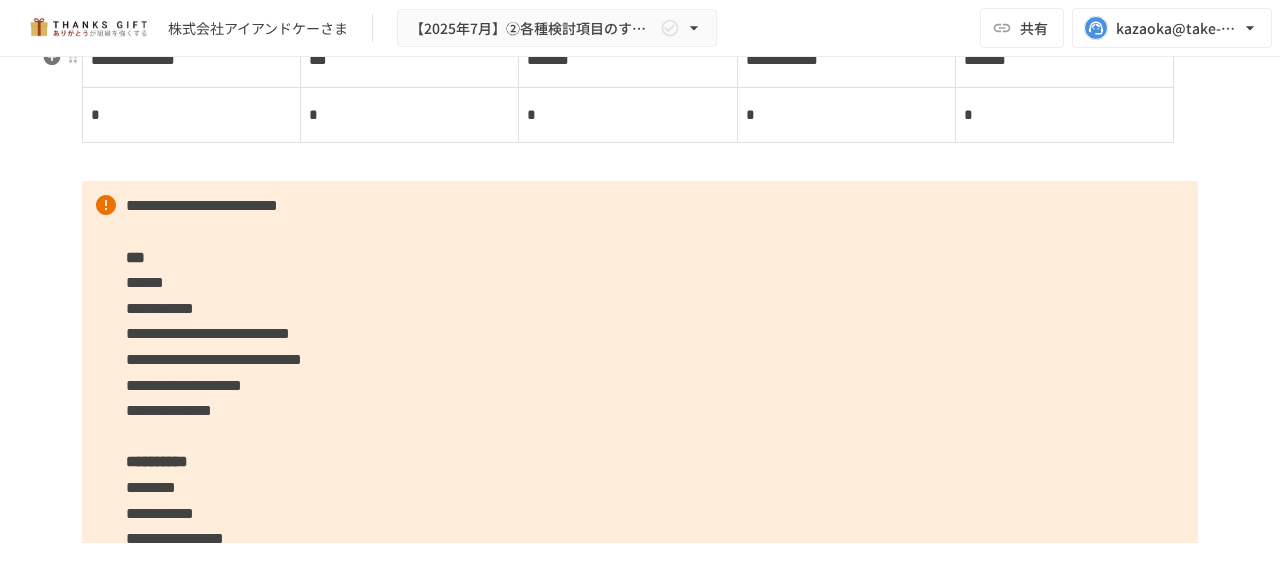 scroll, scrollTop: 9059, scrollLeft: 0, axis: vertical 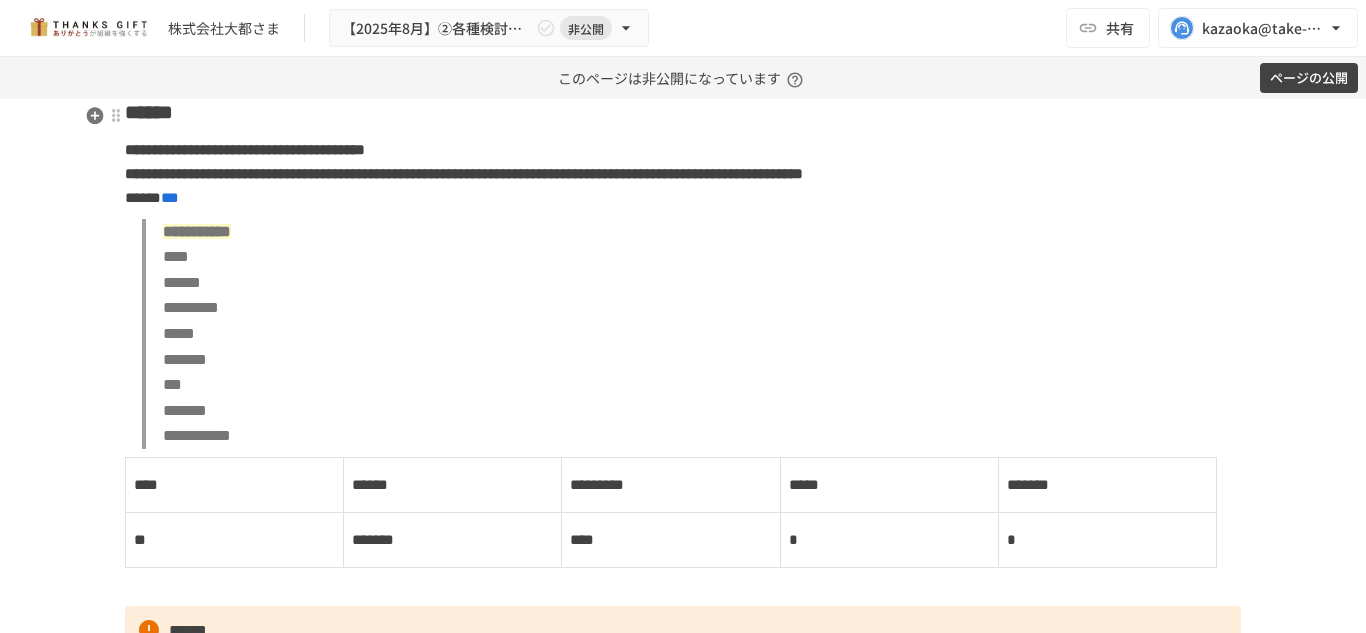 click on "**********" at bounding box center [683, -205] 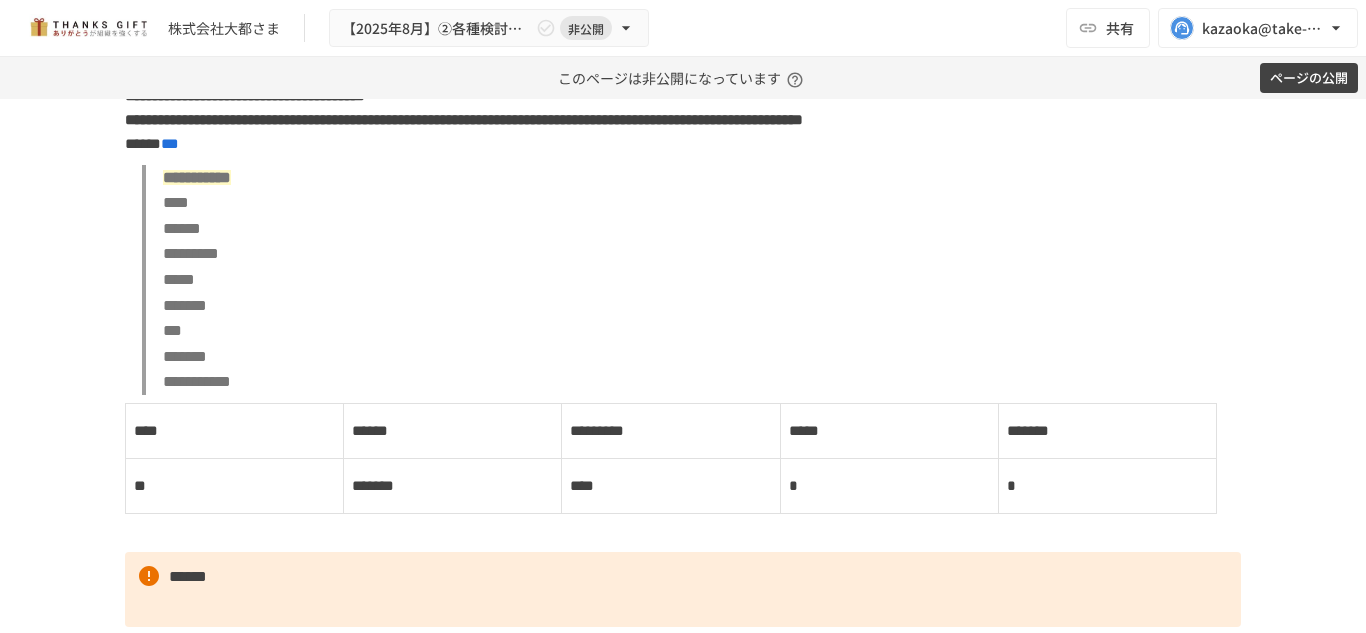 scroll, scrollTop: 9022, scrollLeft: 0, axis: vertical 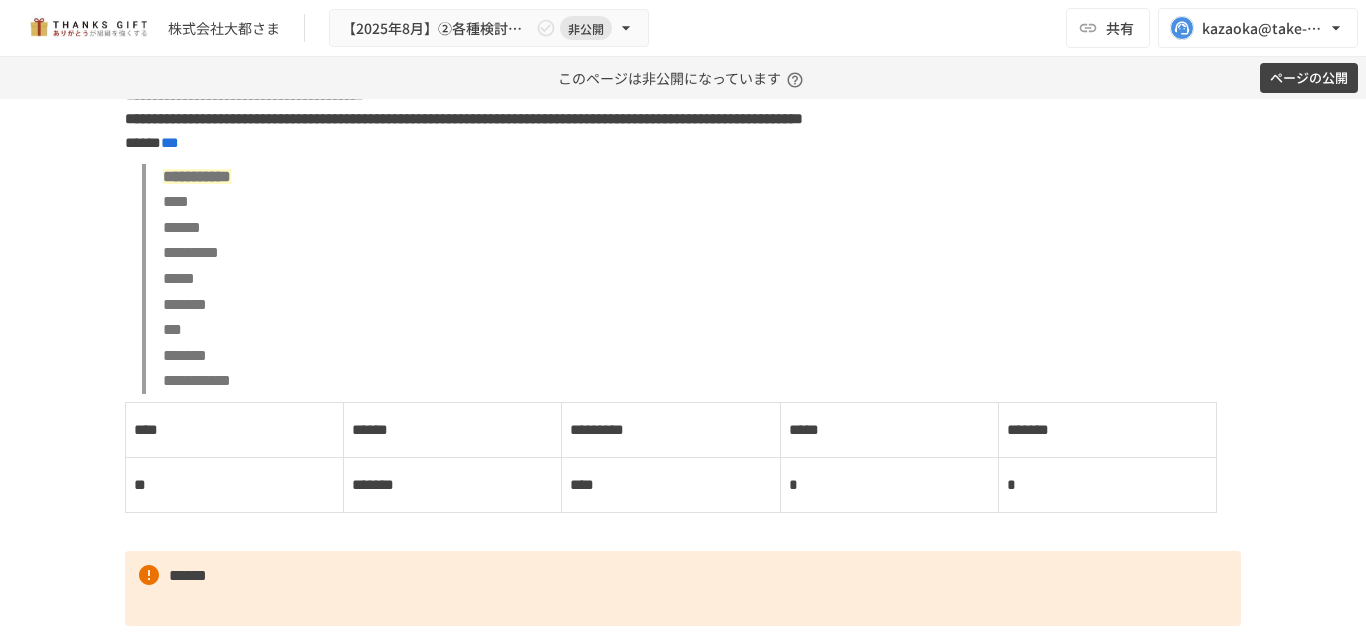 click on "**********" at bounding box center (272, -133) 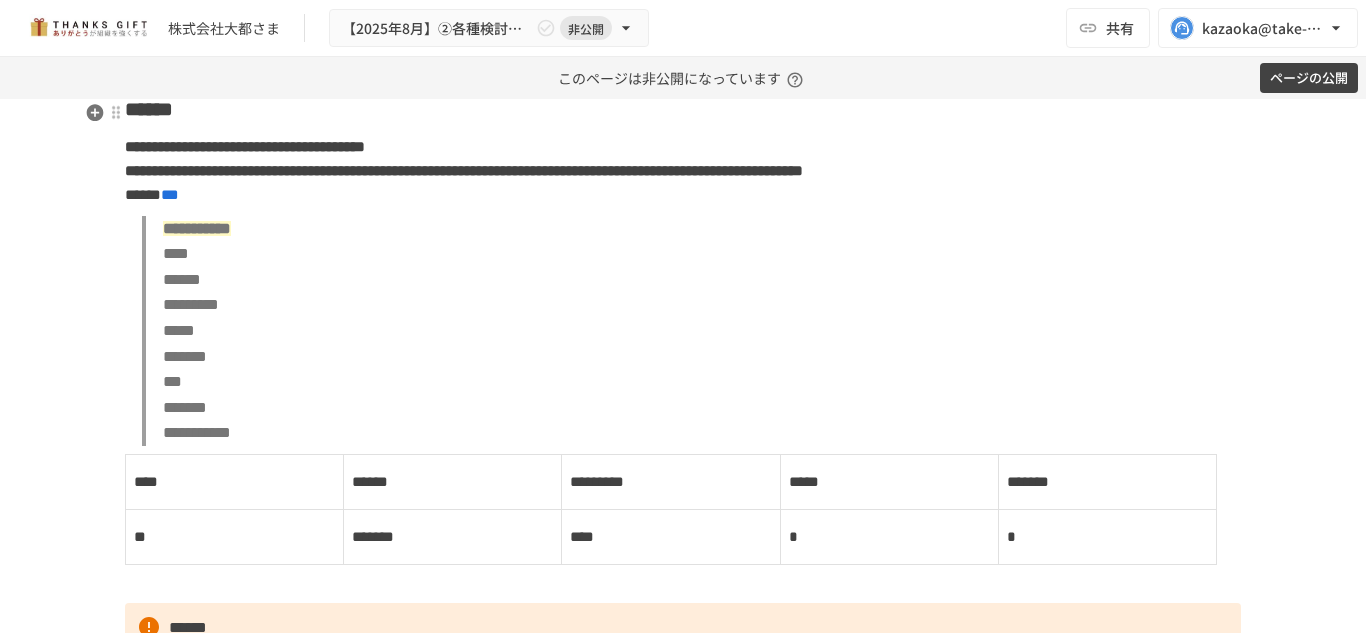 scroll, scrollTop: 8969, scrollLeft: 0, axis: vertical 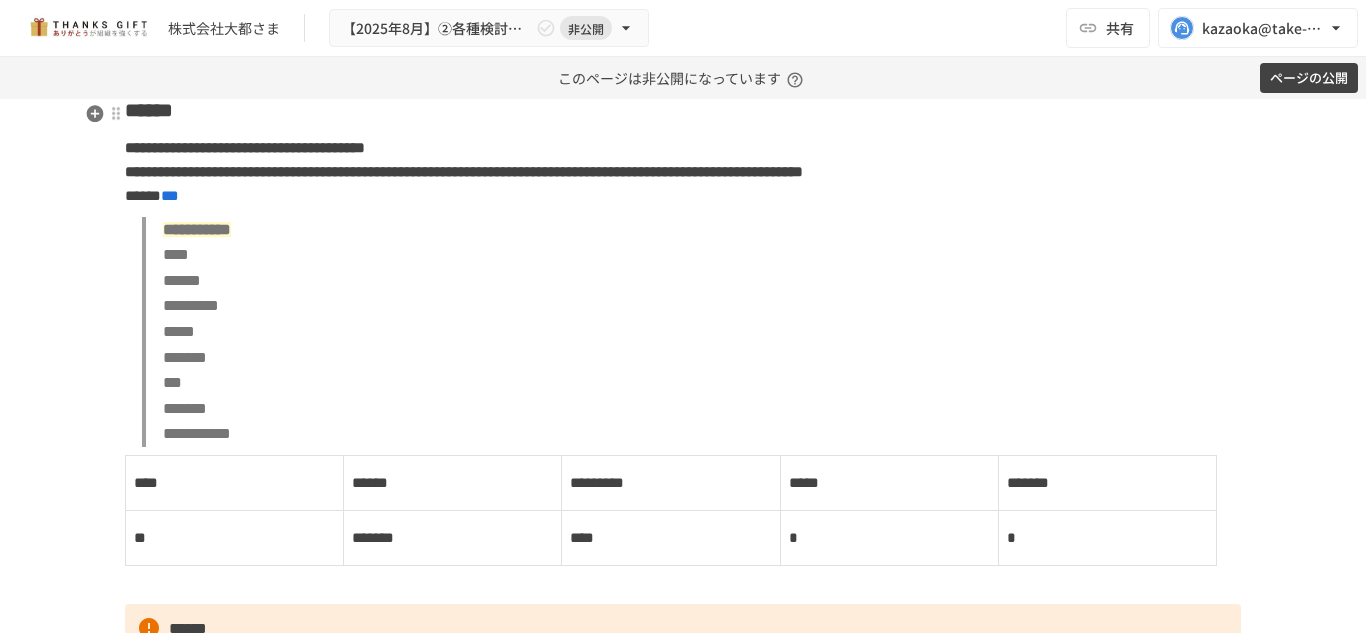 type 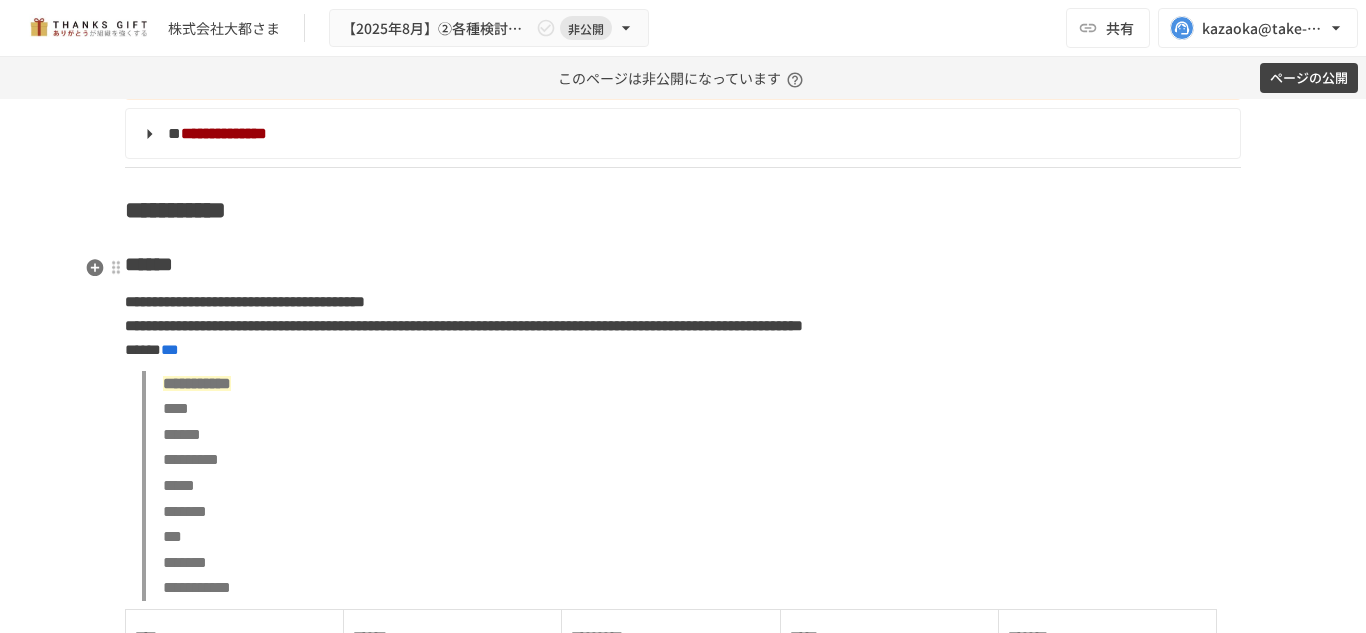 scroll, scrollTop: 8814, scrollLeft: 0, axis: vertical 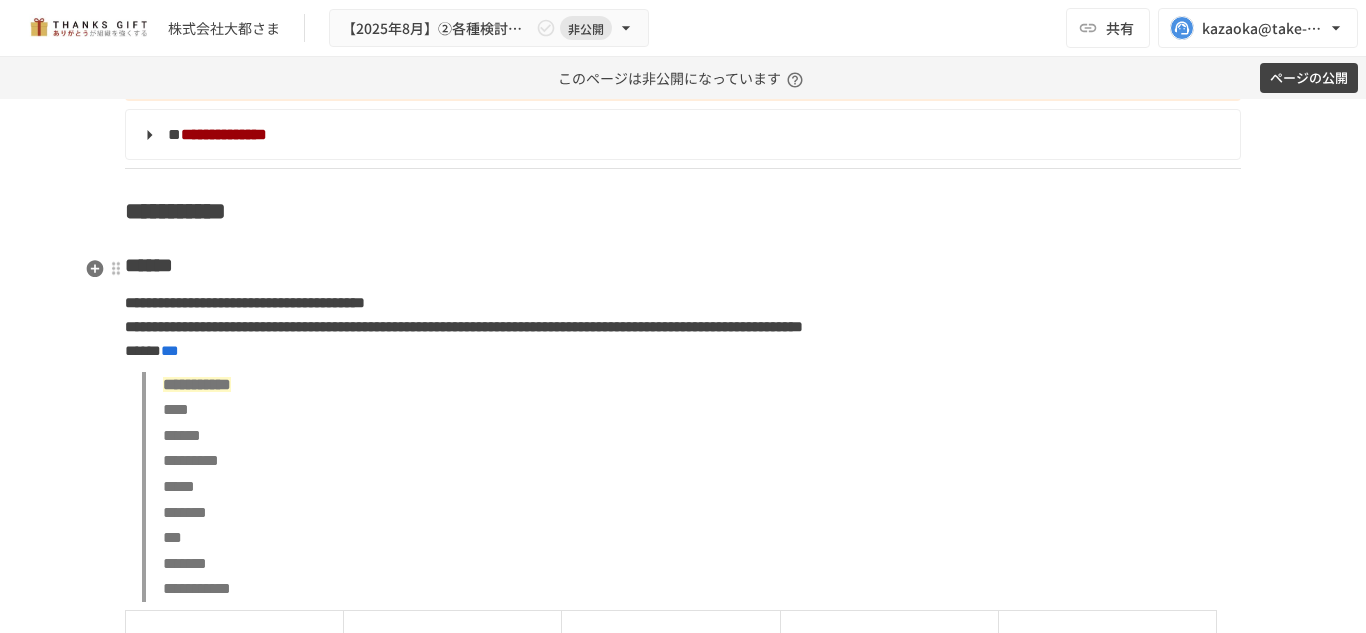 click on "**********" at bounding box center (683, -52) 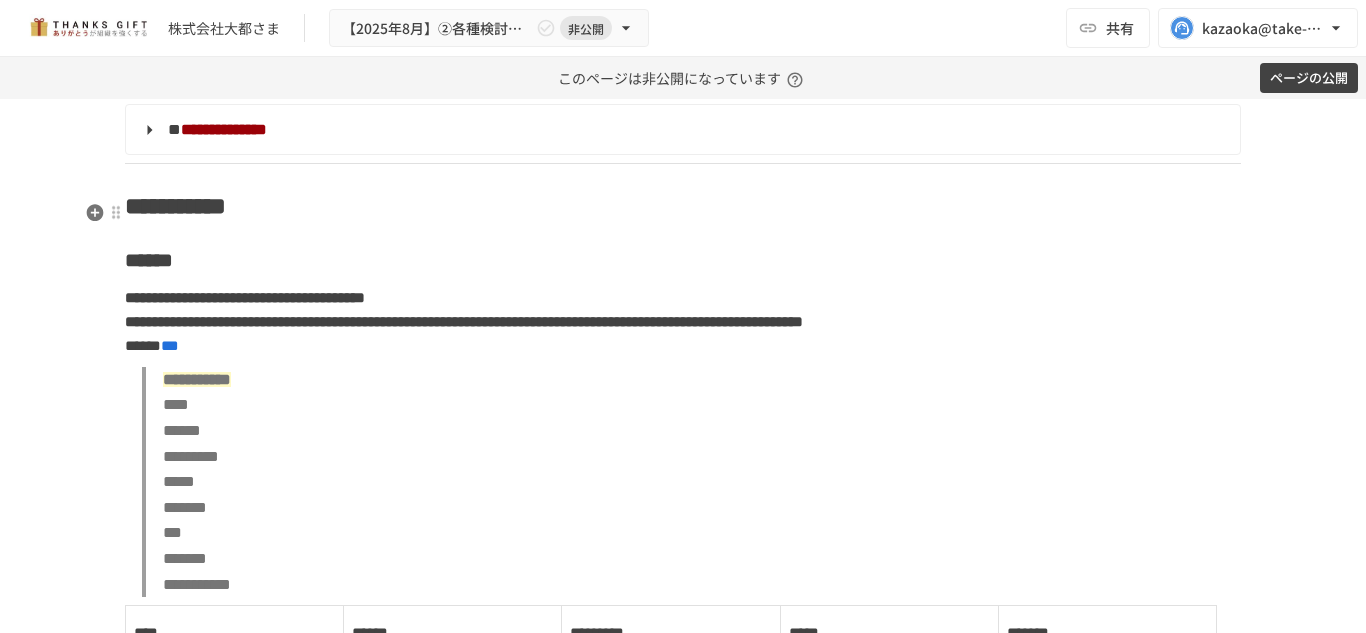 scroll, scrollTop: 8872, scrollLeft: 0, axis: vertical 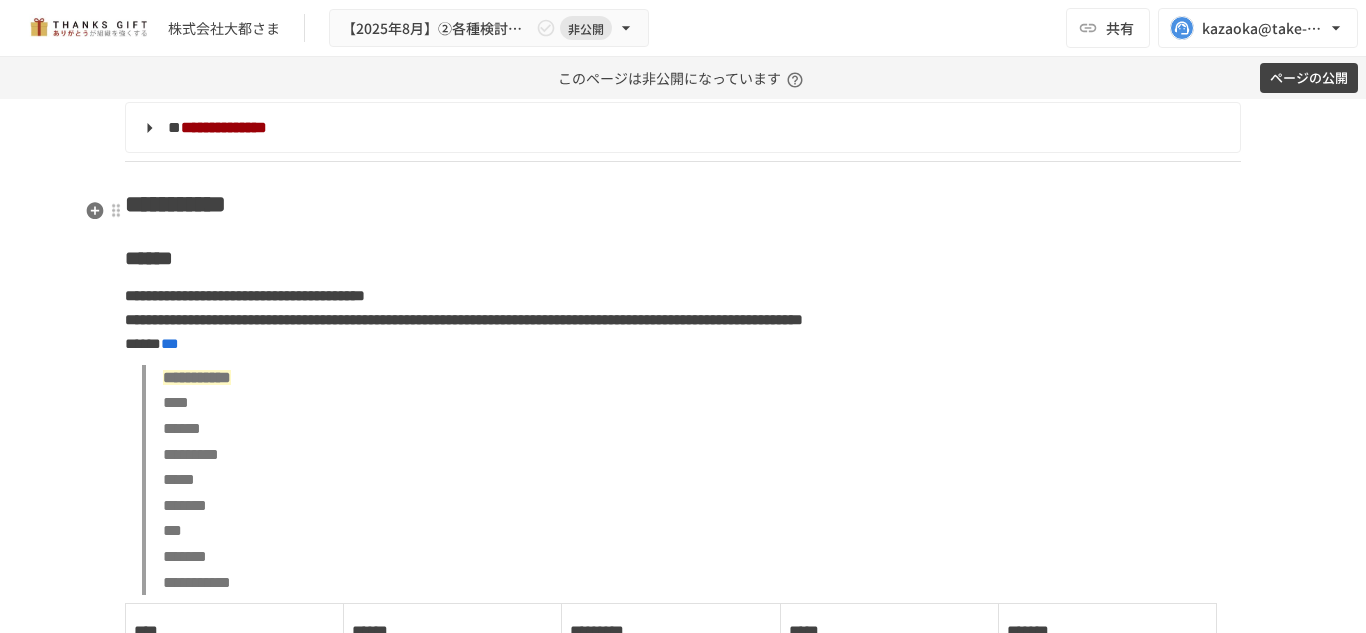 click on "**********" at bounding box center [683, -85] 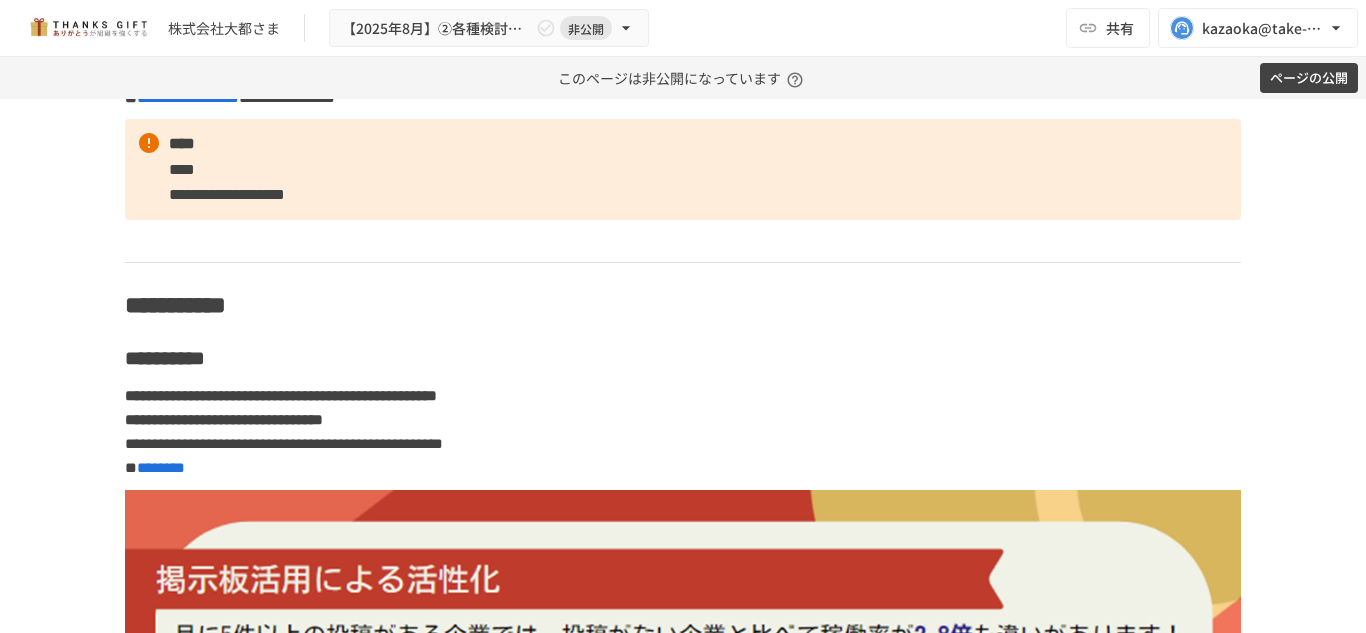 scroll, scrollTop: 6724, scrollLeft: 0, axis: vertical 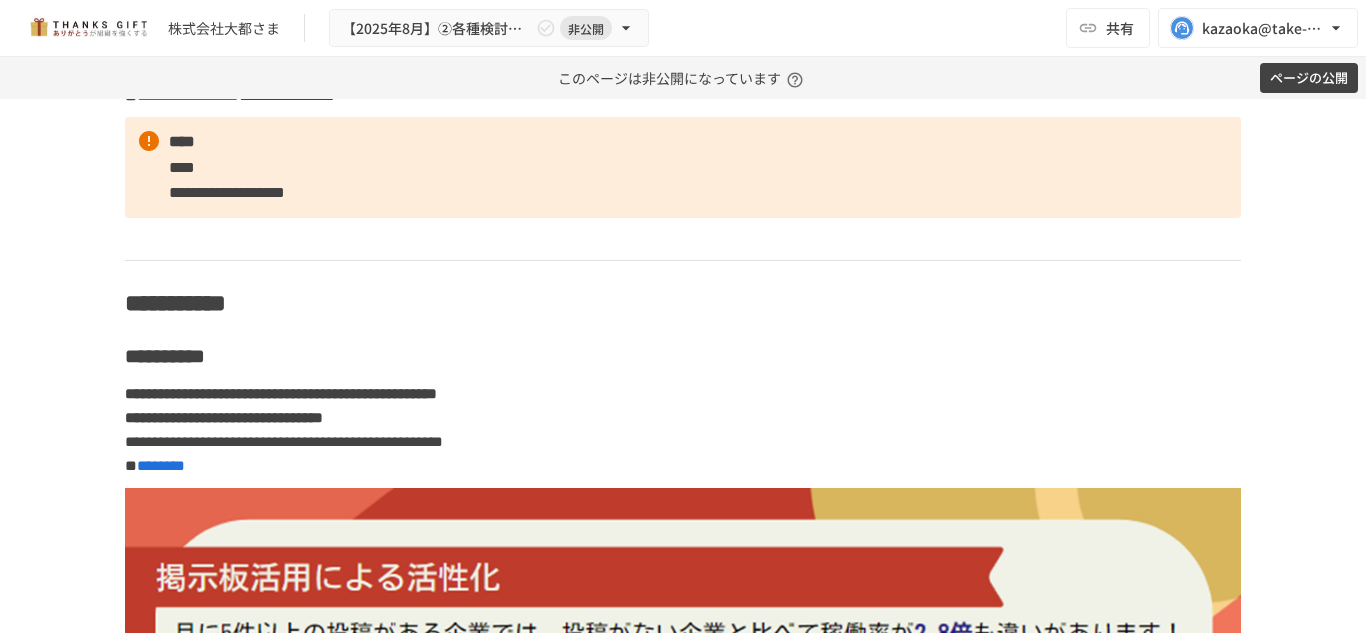 click on "**********" at bounding box center [683, -362] 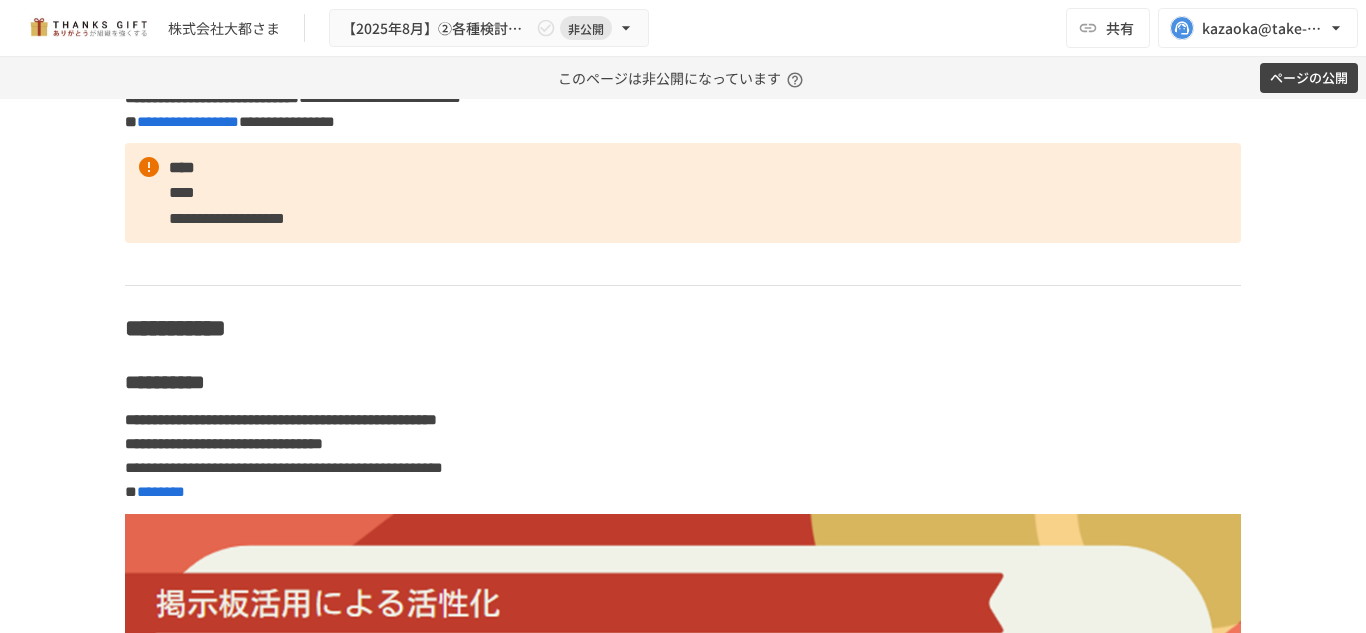 click on "**********" at bounding box center (683, -349) 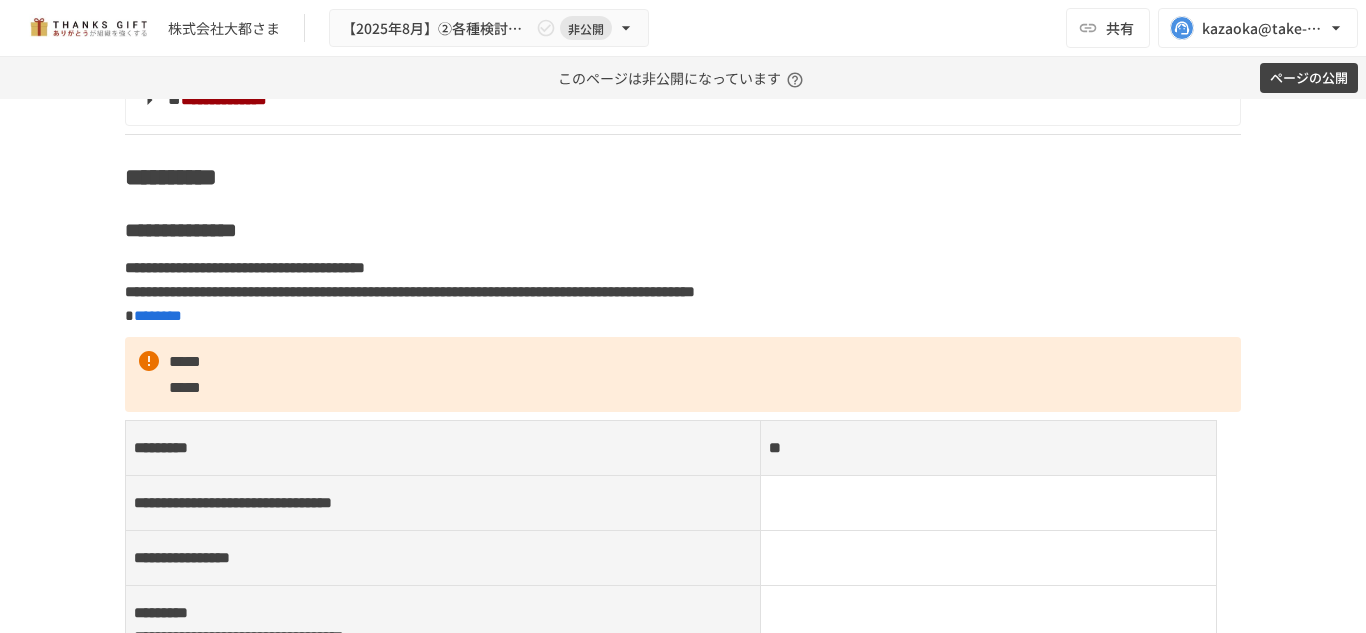 scroll, scrollTop: 9658, scrollLeft: 0, axis: vertical 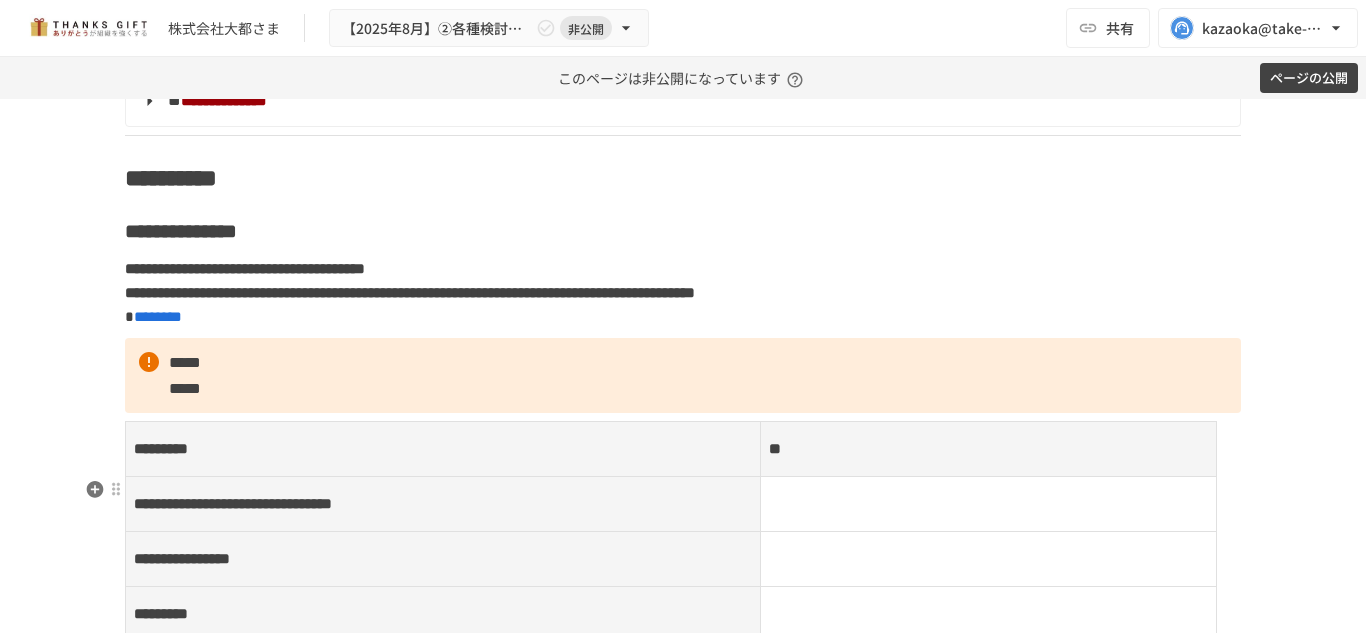 click on "******" at bounding box center (683, 29) 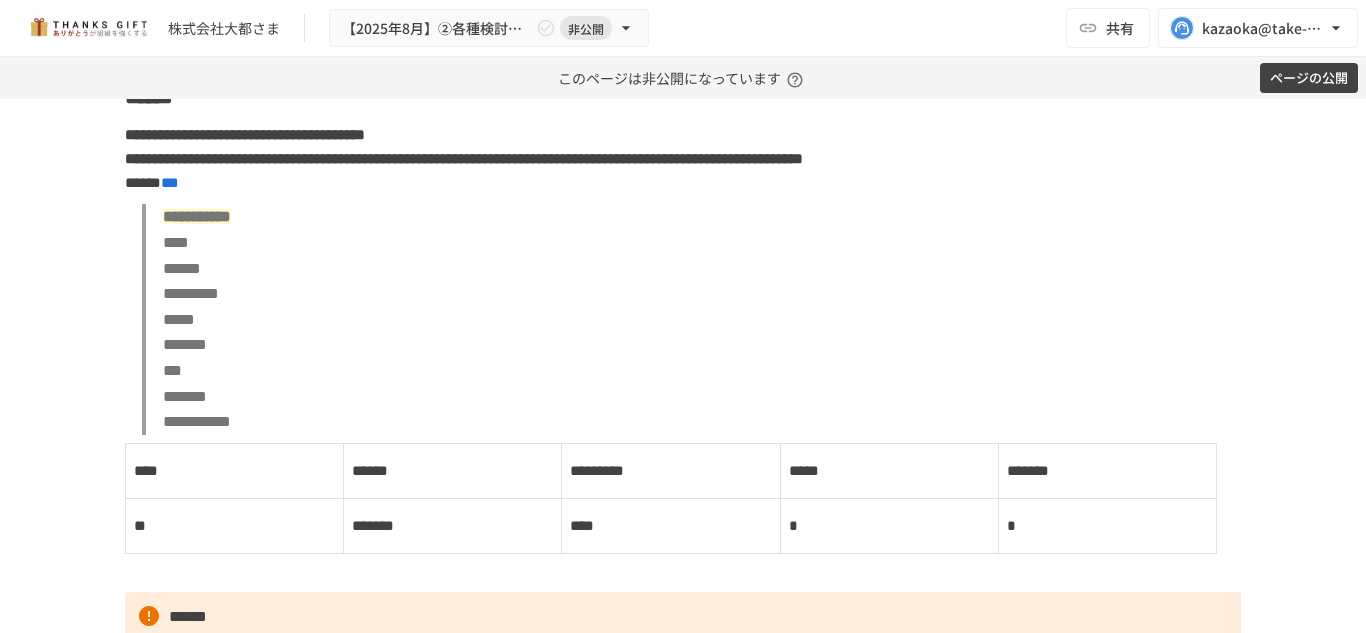 scroll, scrollTop: 9071, scrollLeft: 0, axis: vertical 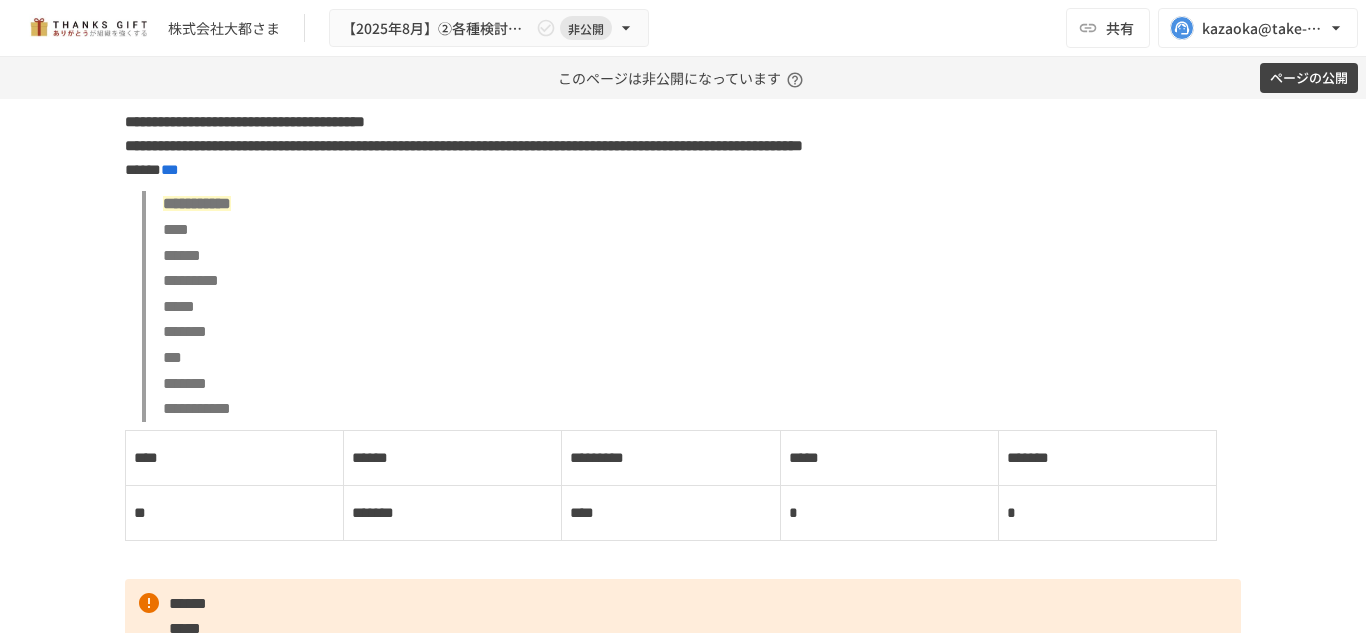 click on "**********" at bounding box center (266, -105) 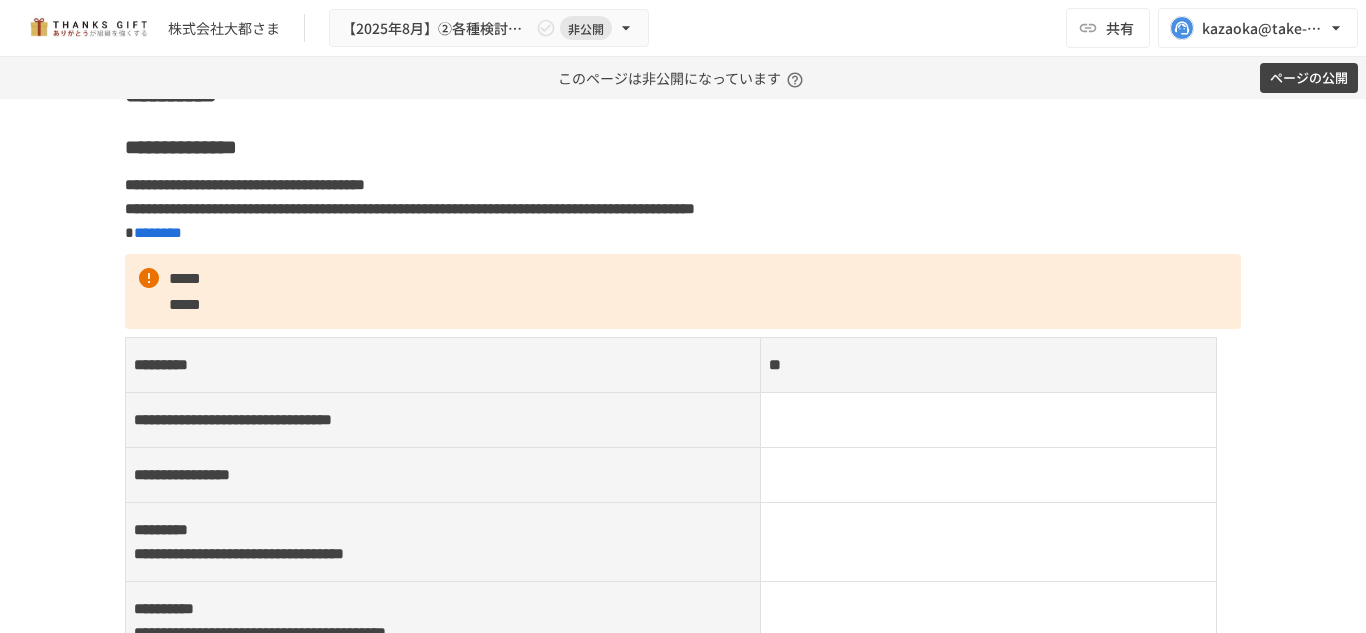 scroll, scrollTop: 9788, scrollLeft: 0, axis: vertical 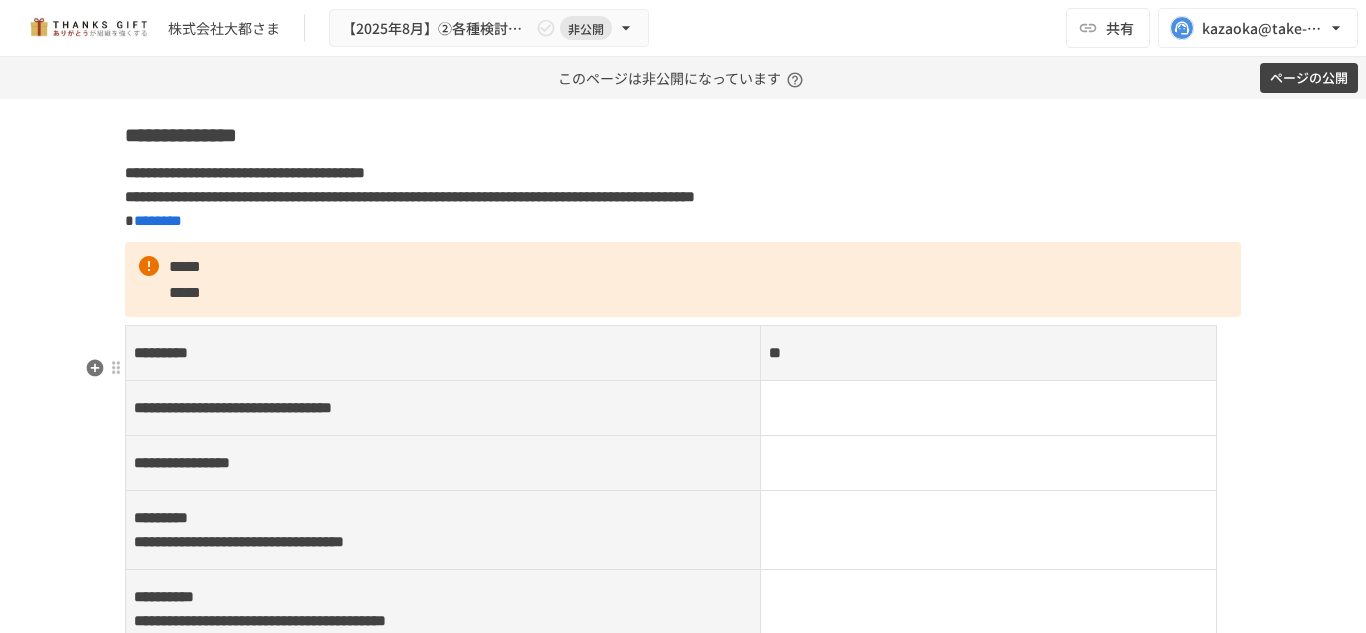 click on "****** ***** *" at bounding box center [683, -80] 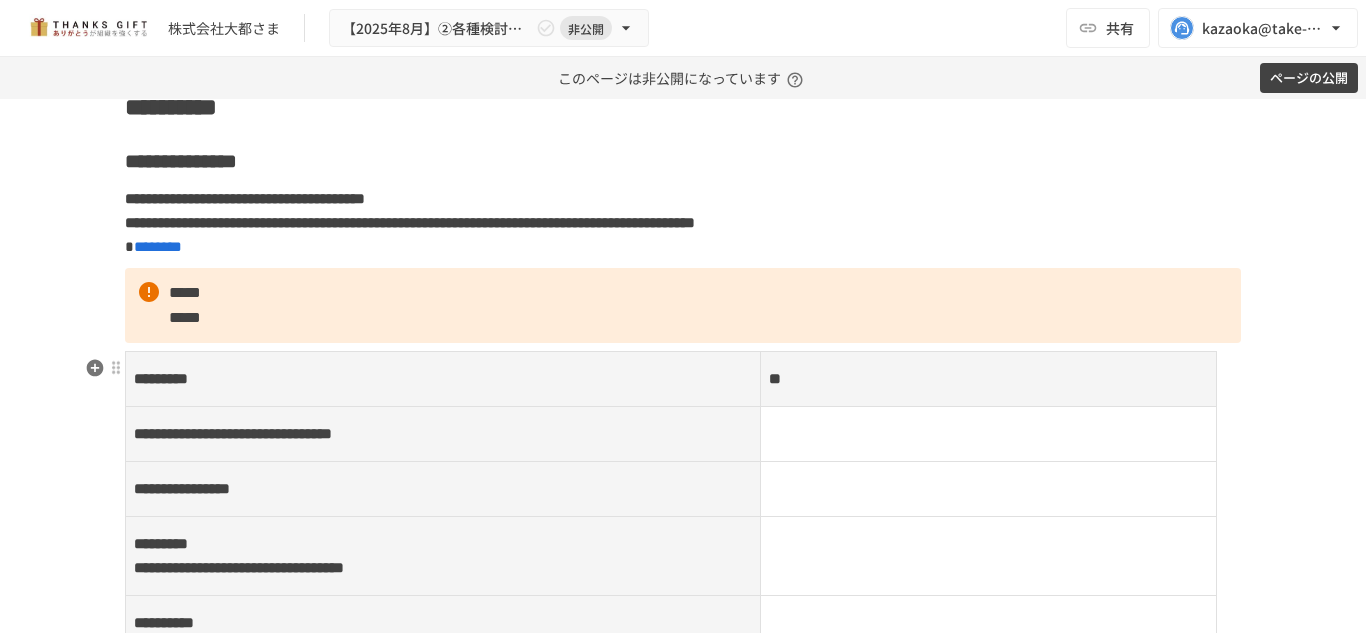 click on "**********" at bounding box center [683, -67] 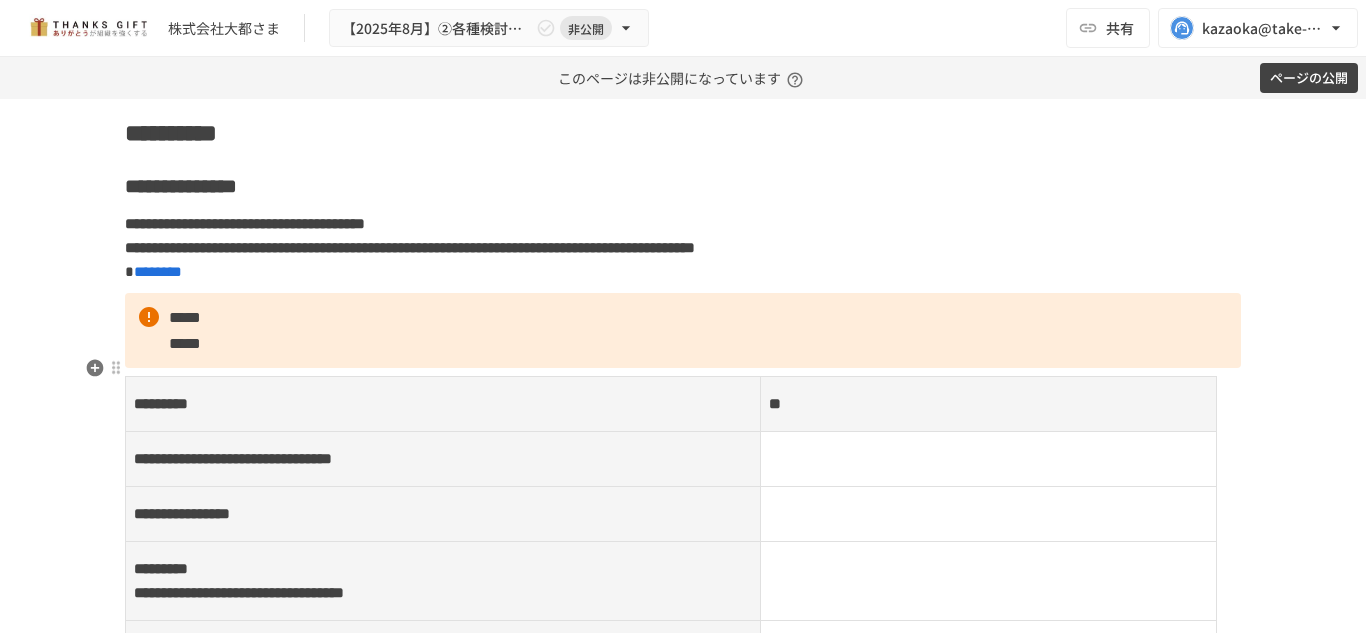 click on "**********" at bounding box center (683, -54) 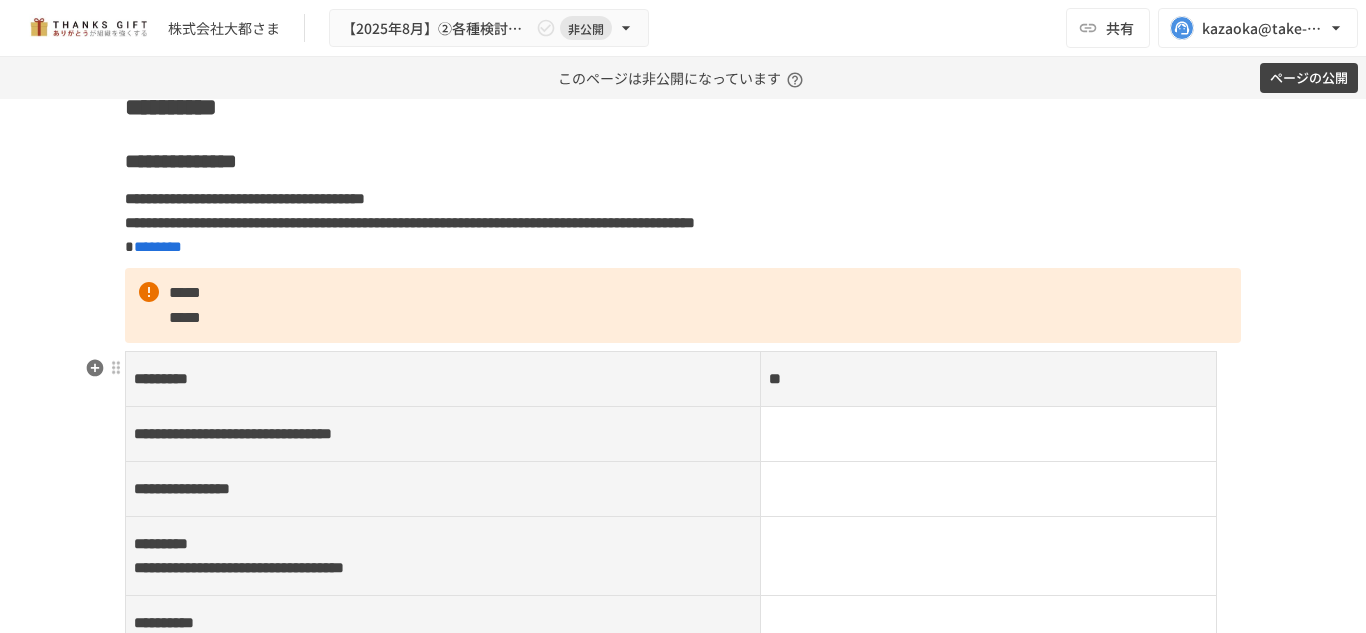 click on "**********" at bounding box center [683, -67] 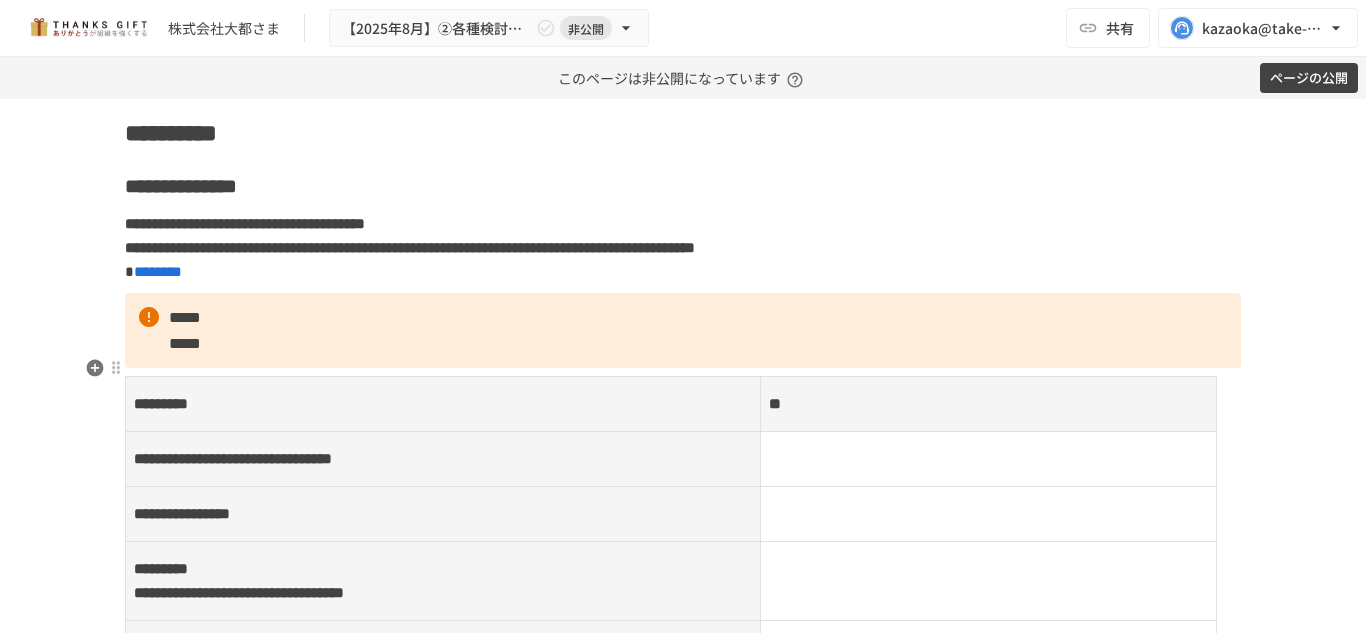 click on "**********" at bounding box center [683, -54] 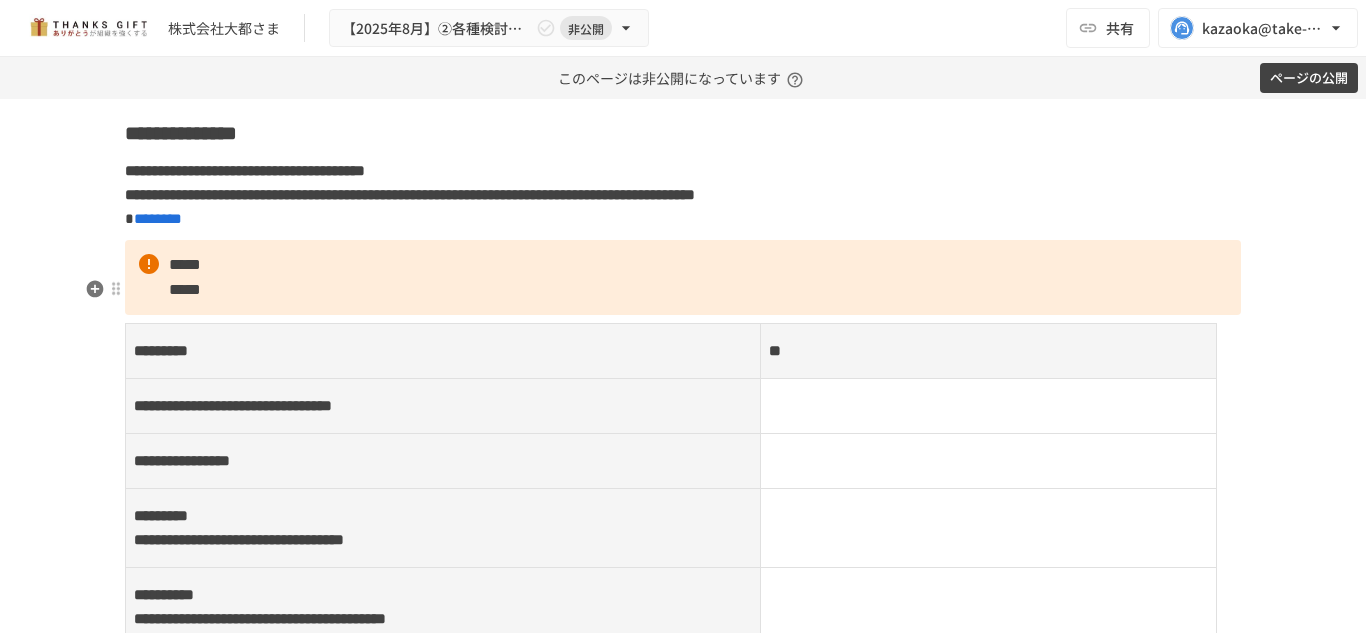 scroll, scrollTop: 9885, scrollLeft: 0, axis: vertical 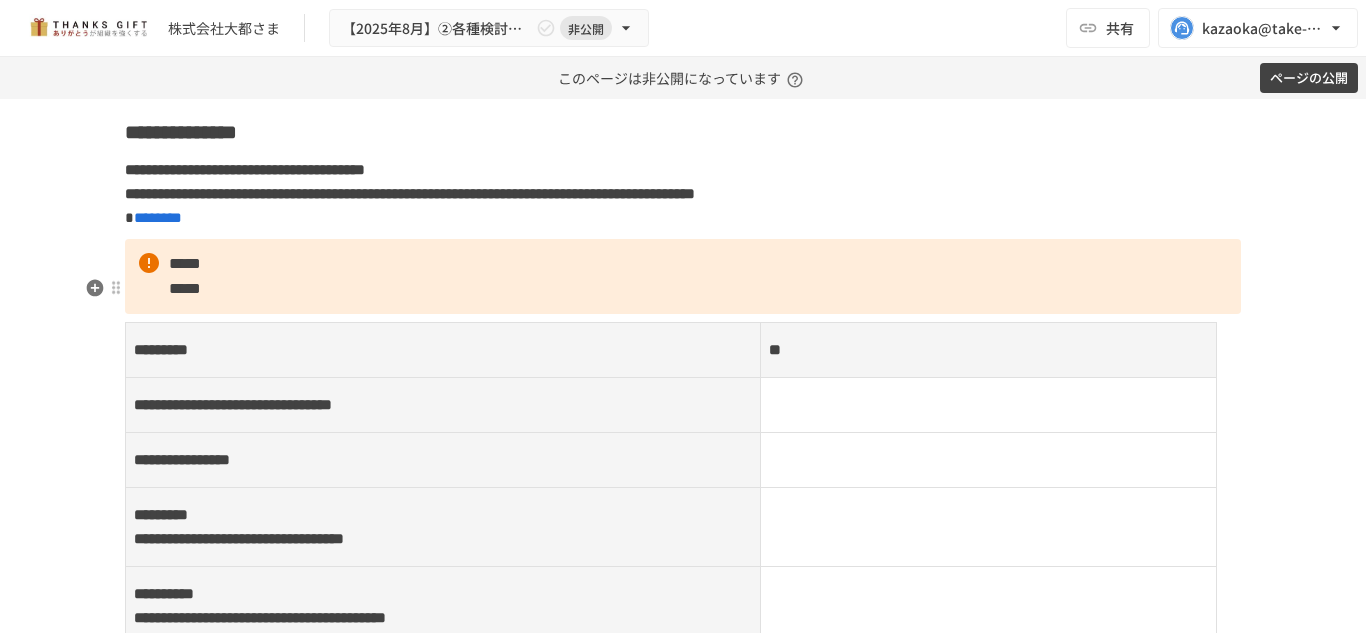 click on "**********" at bounding box center (683, -121) 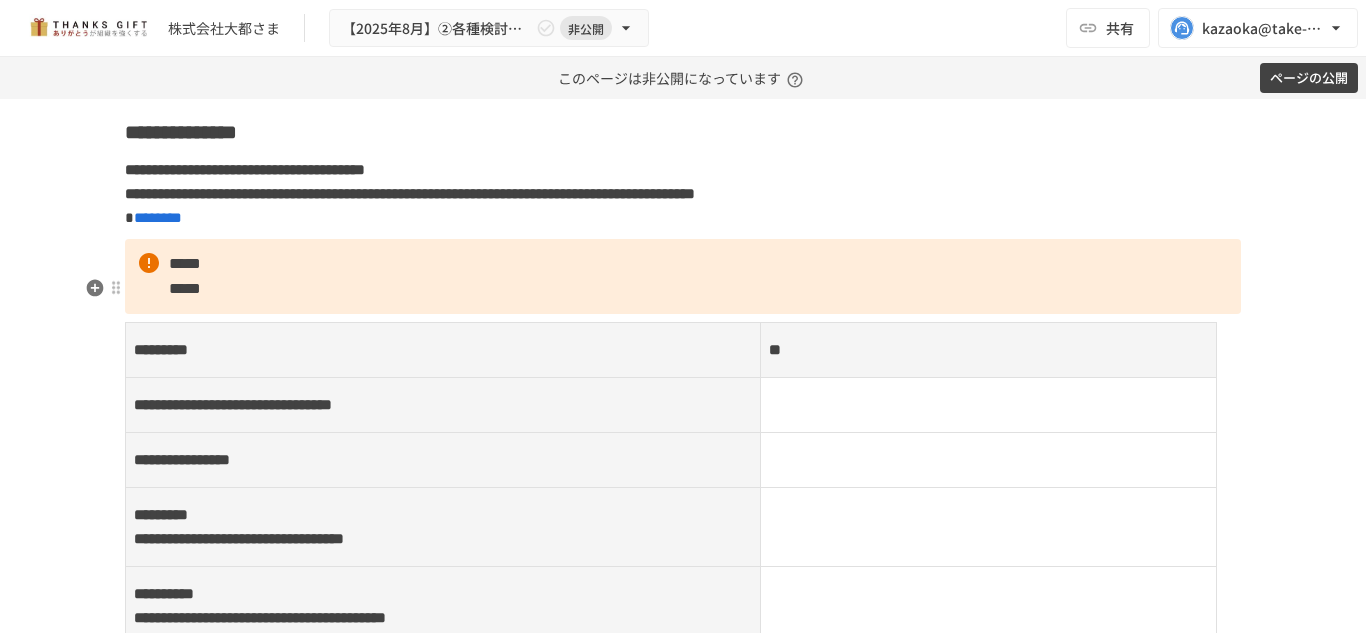 scroll, scrollTop: 9858, scrollLeft: 0, axis: vertical 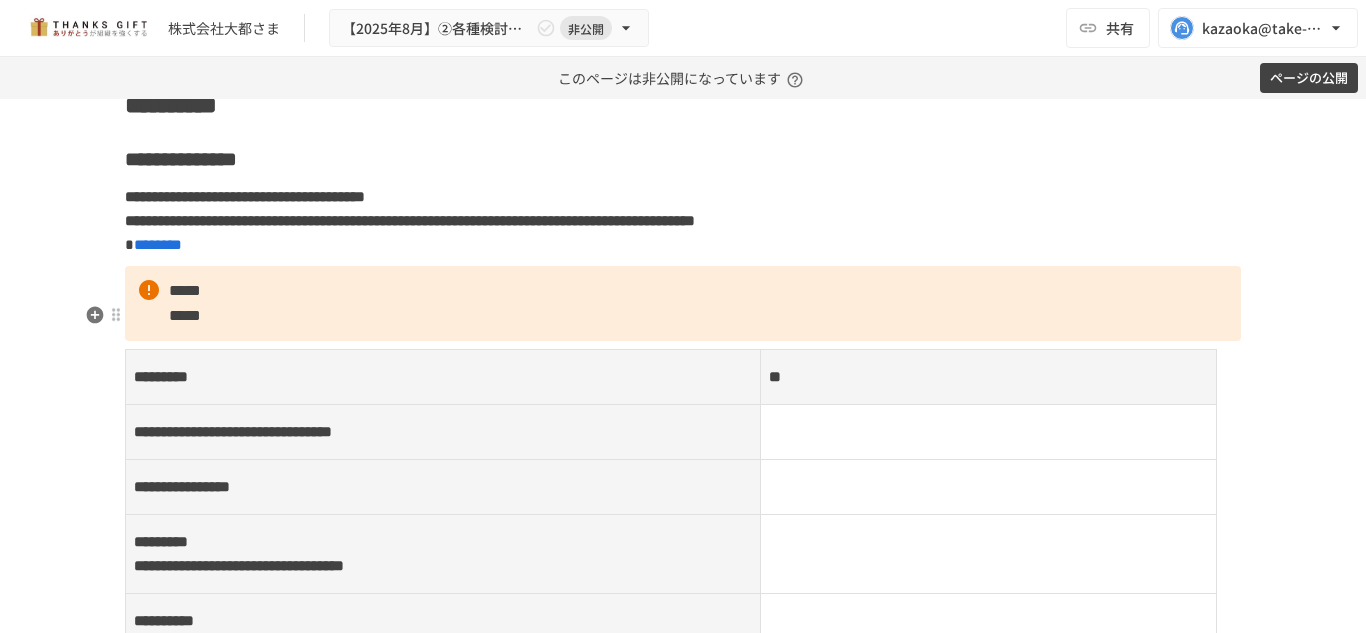 click on "**********" at bounding box center (683, -94) 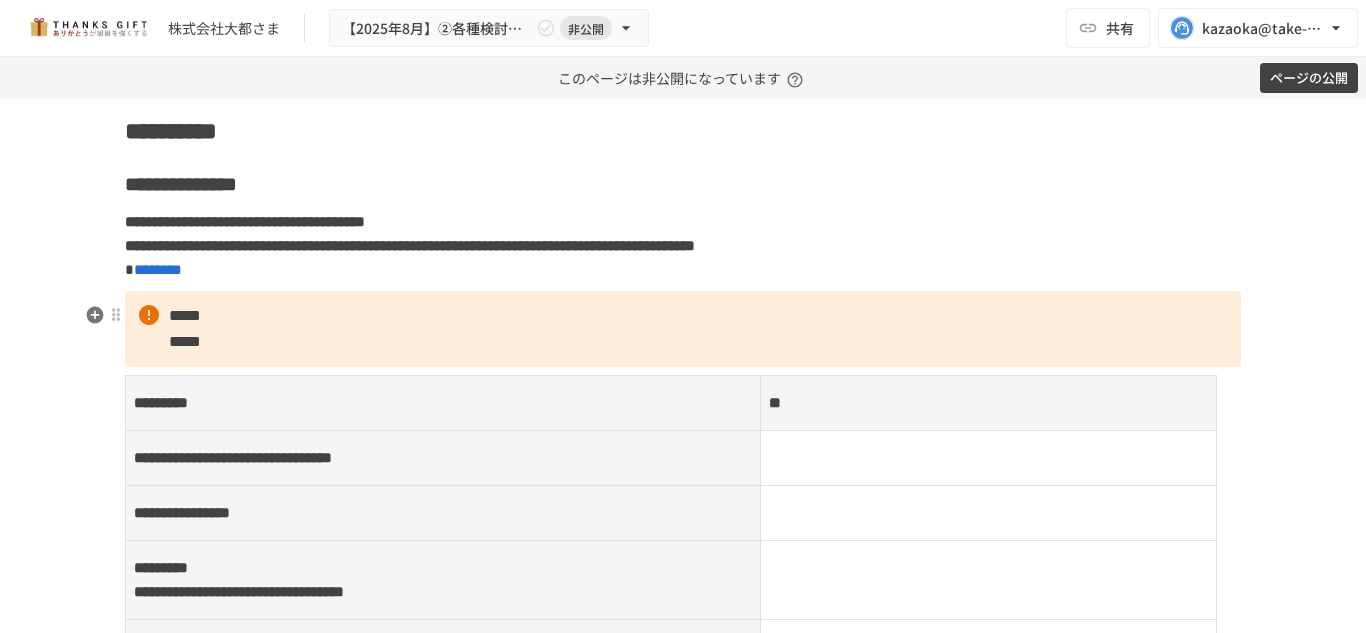 click on "**********" at bounding box center [683, -82] 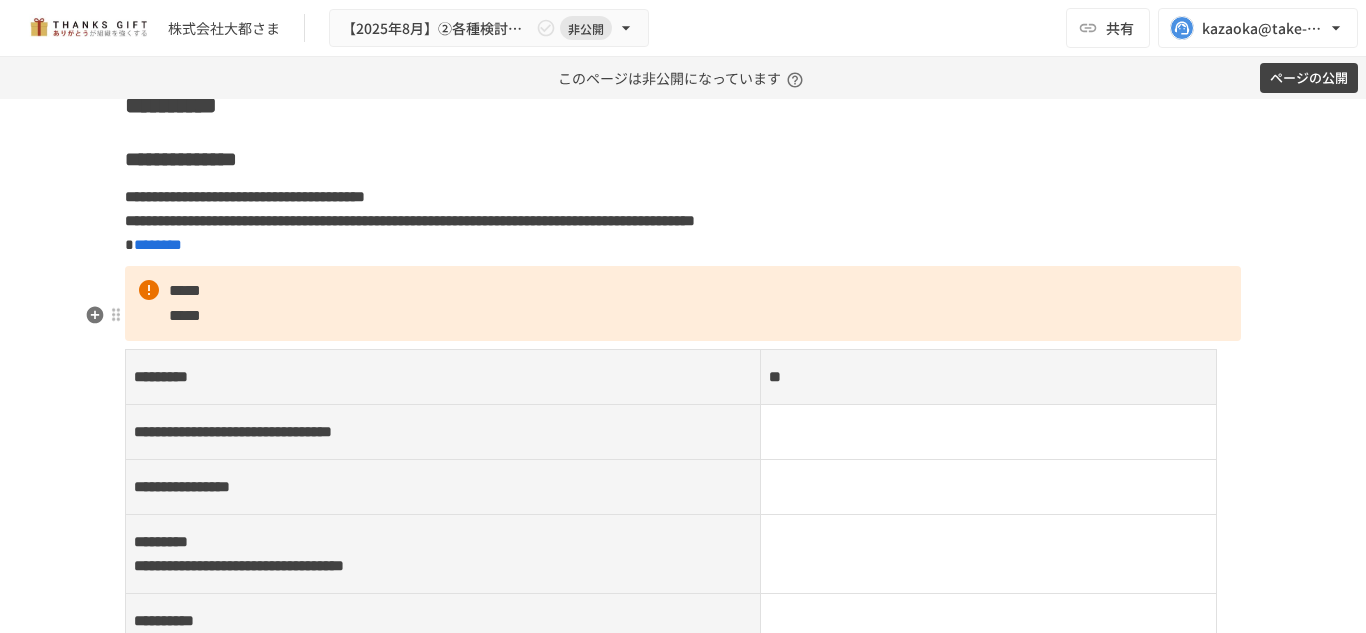click on "**********" at bounding box center [683, -94] 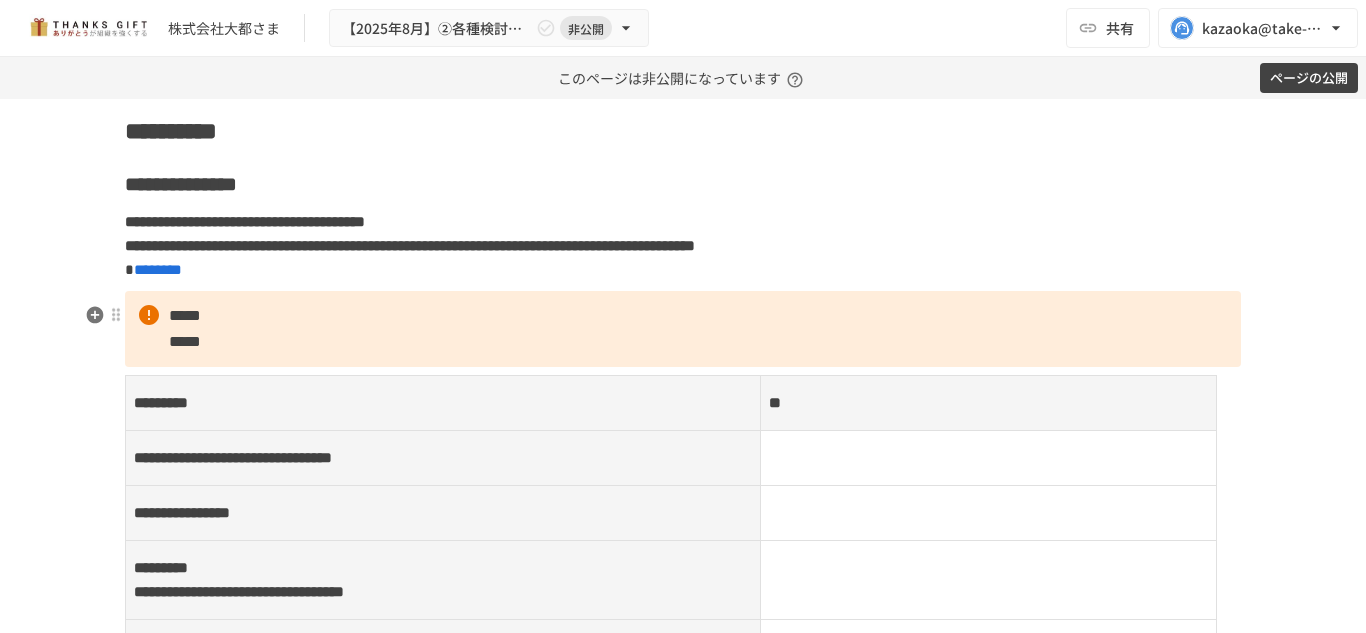 click on "**********" at bounding box center (683, -82) 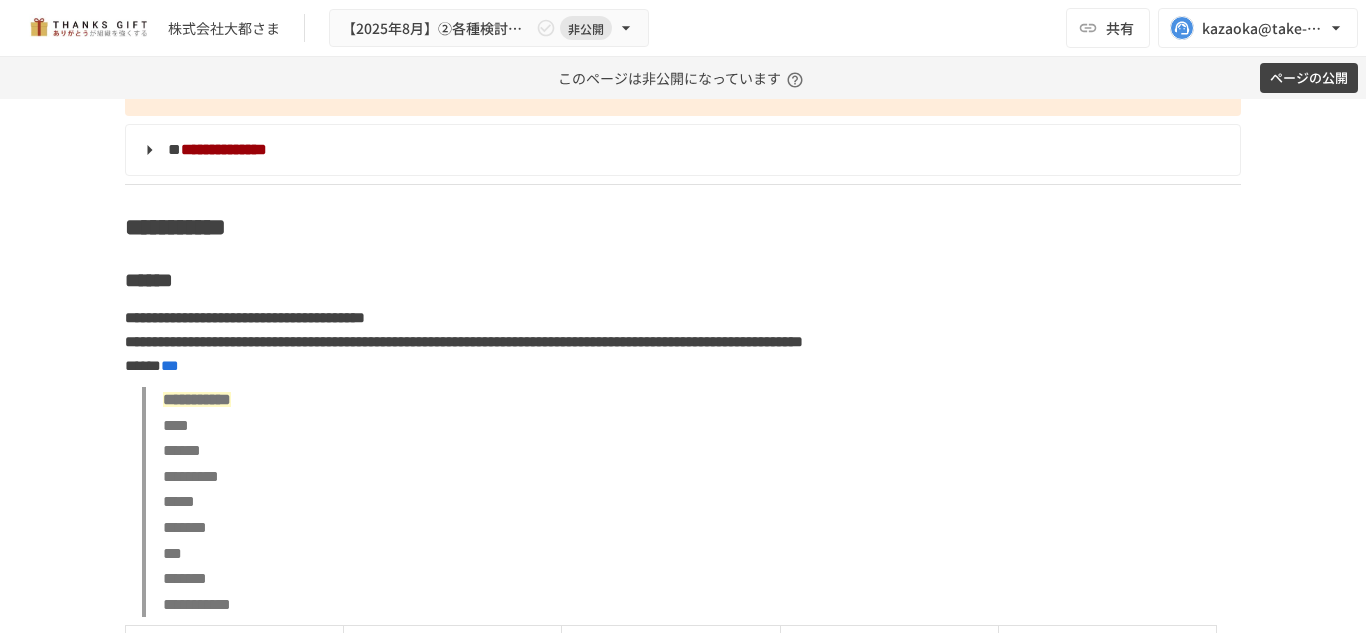 scroll, scrollTop: 9049, scrollLeft: 0, axis: vertical 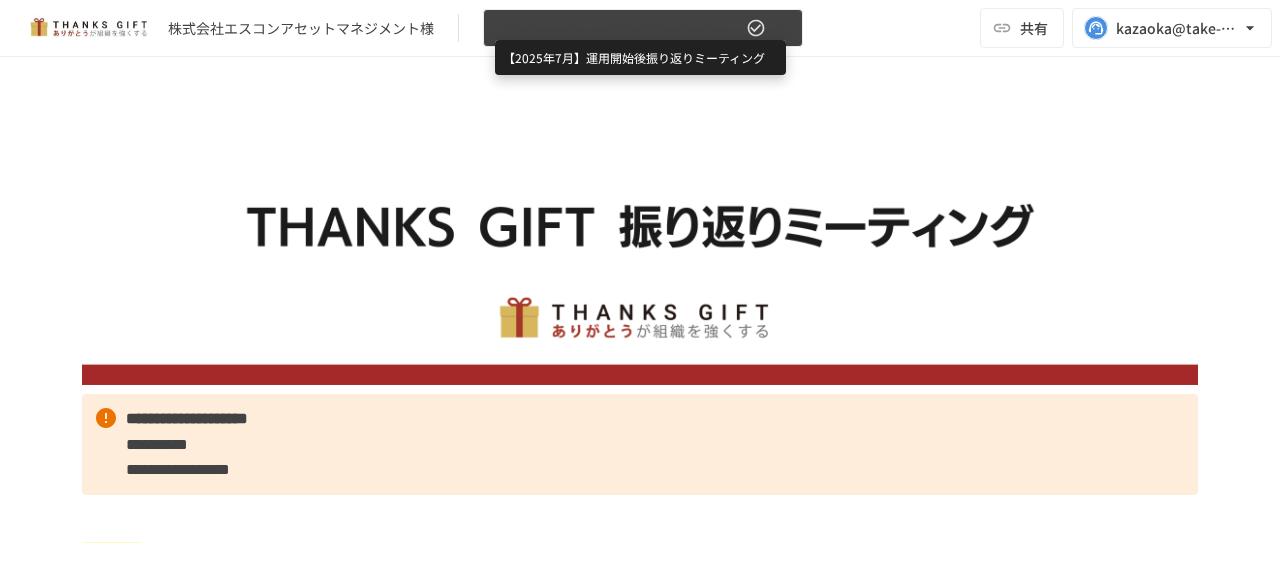 click on "【2025年7月】運用開始後振り返りミーティング" at bounding box center (619, 28) 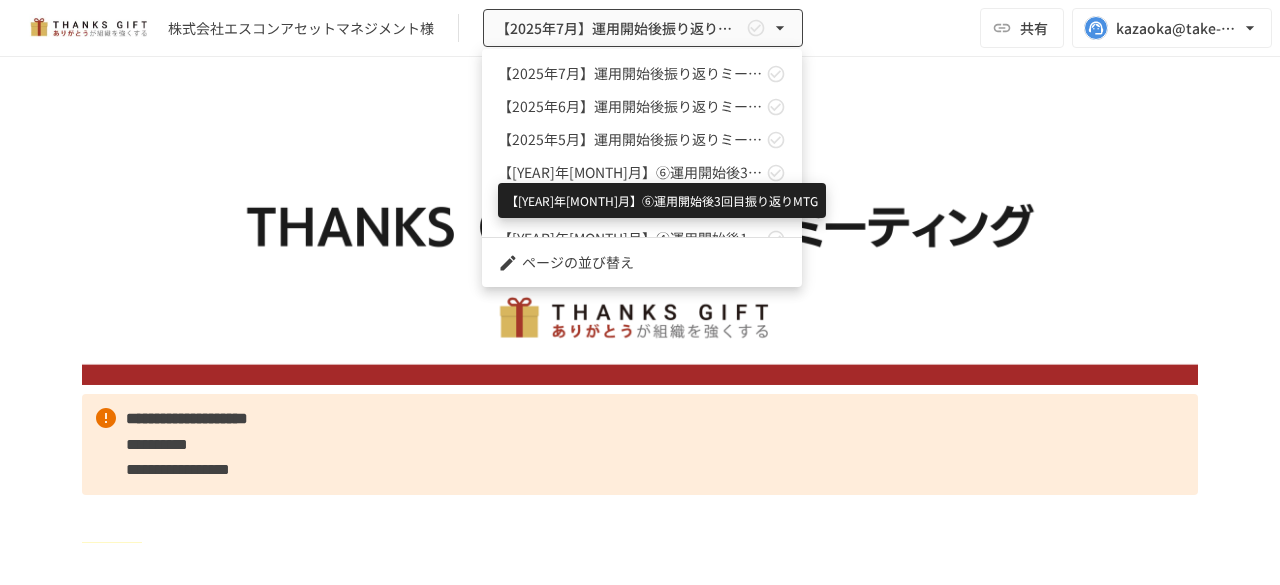 scroll, scrollTop: 154, scrollLeft: 0, axis: vertical 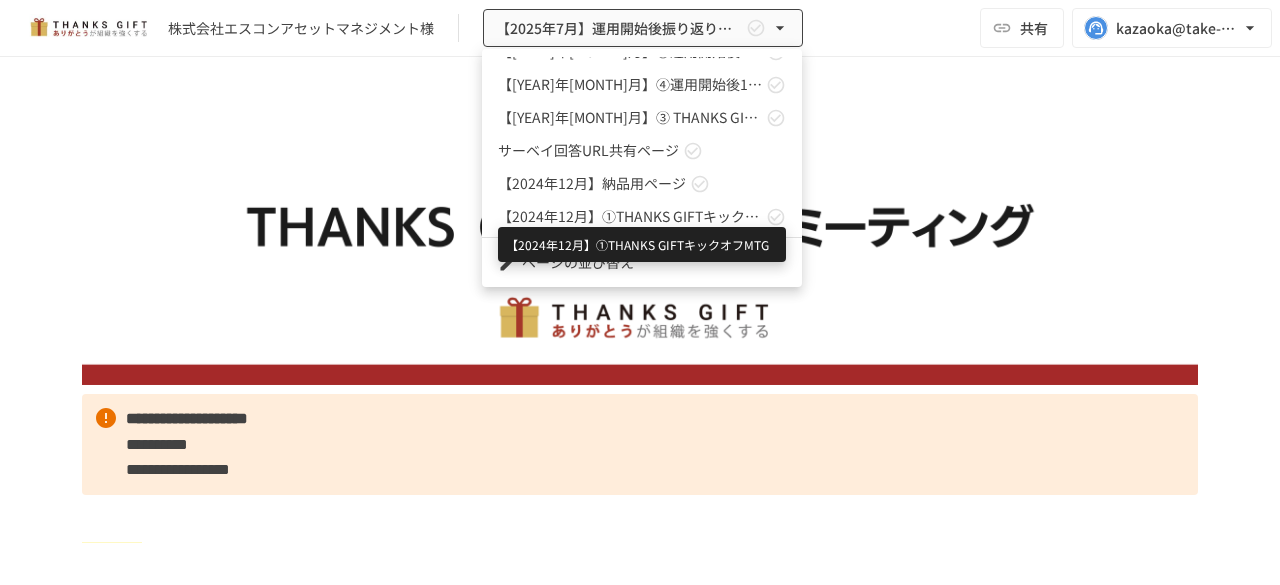 click on "【2024年12月】①THANKS GIFTキックオフMTG" at bounding box center (630, 216) 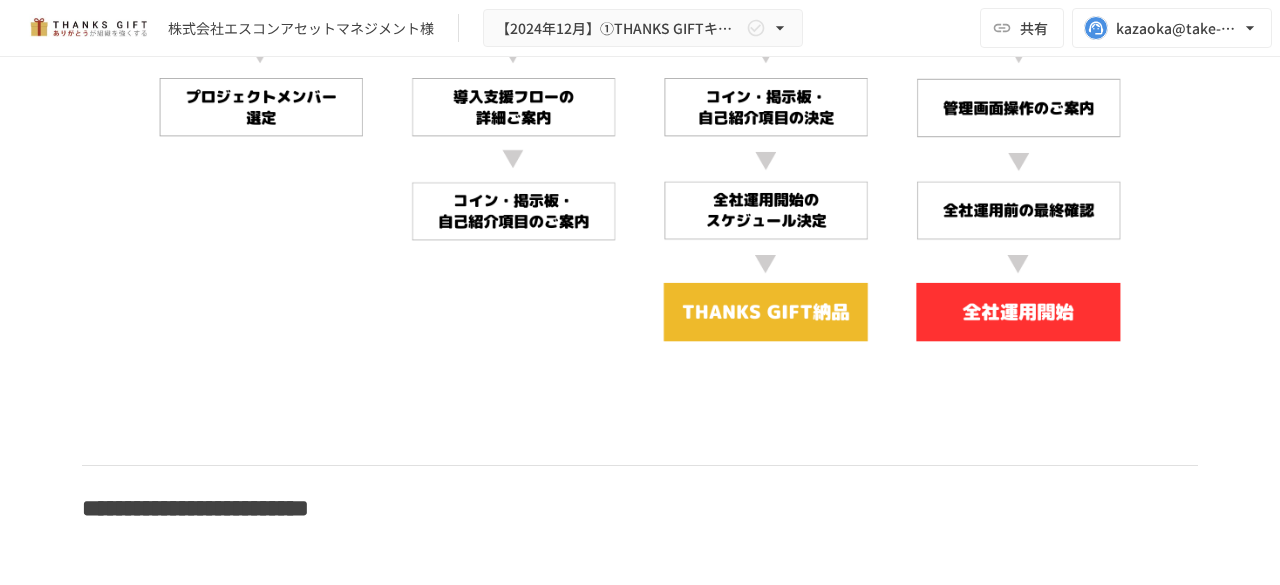 scroll, scrollTop: 8755, scrollLeft: 0, axis: vertical 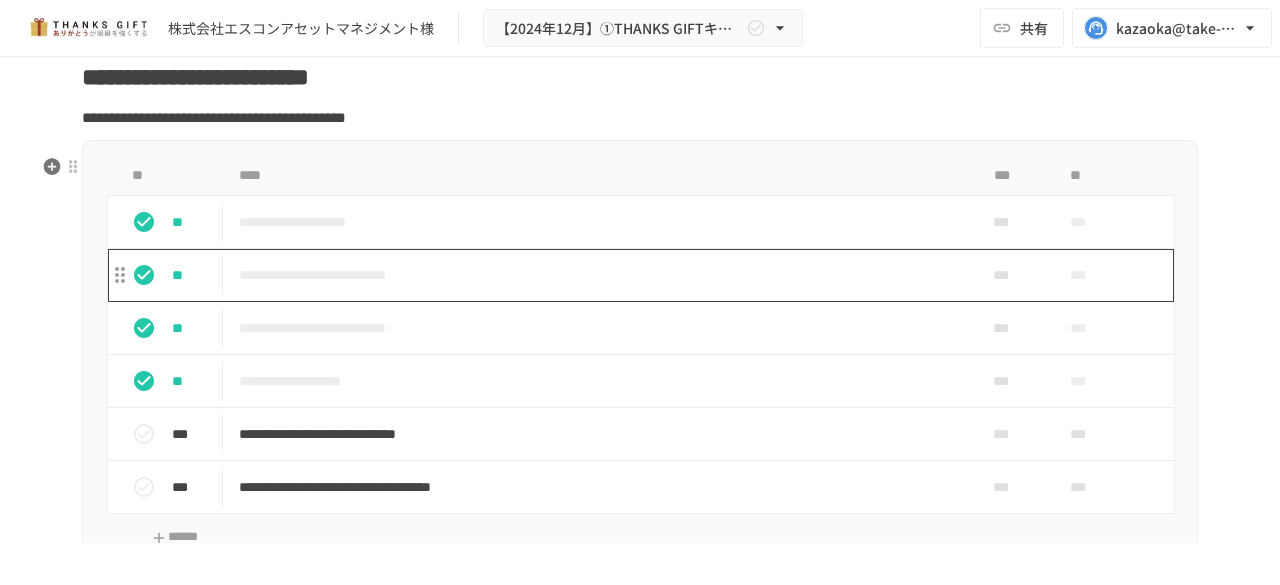 click on "**********" at bounding box center [598, 275] 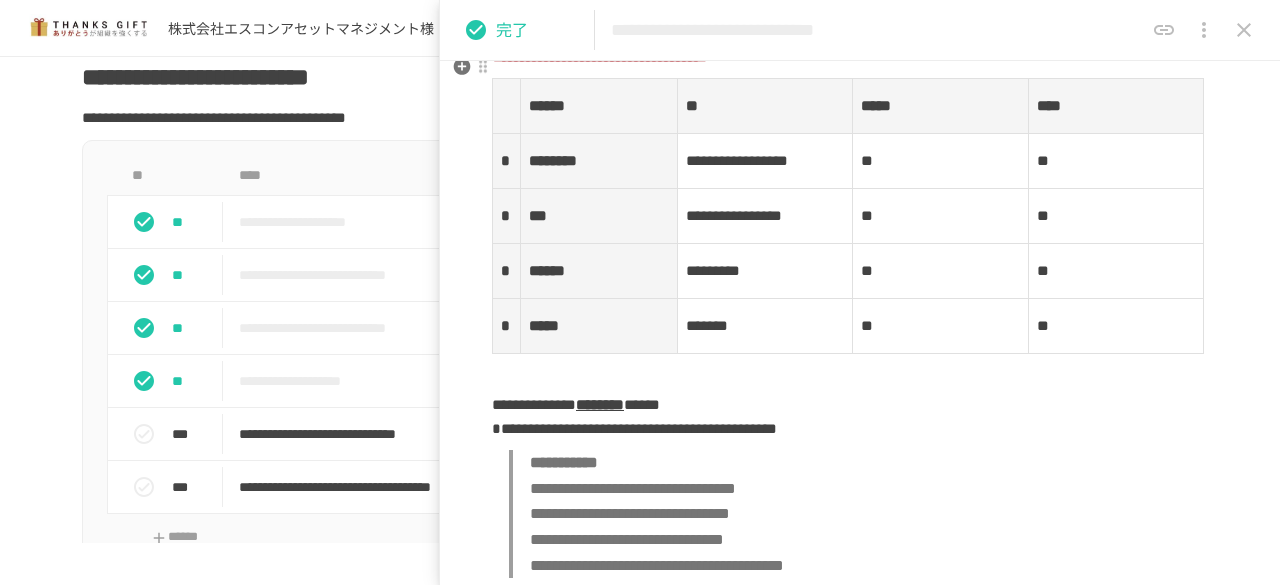 scroll, scrollTop: 2274, scrollLeft: 0, axis: vertical 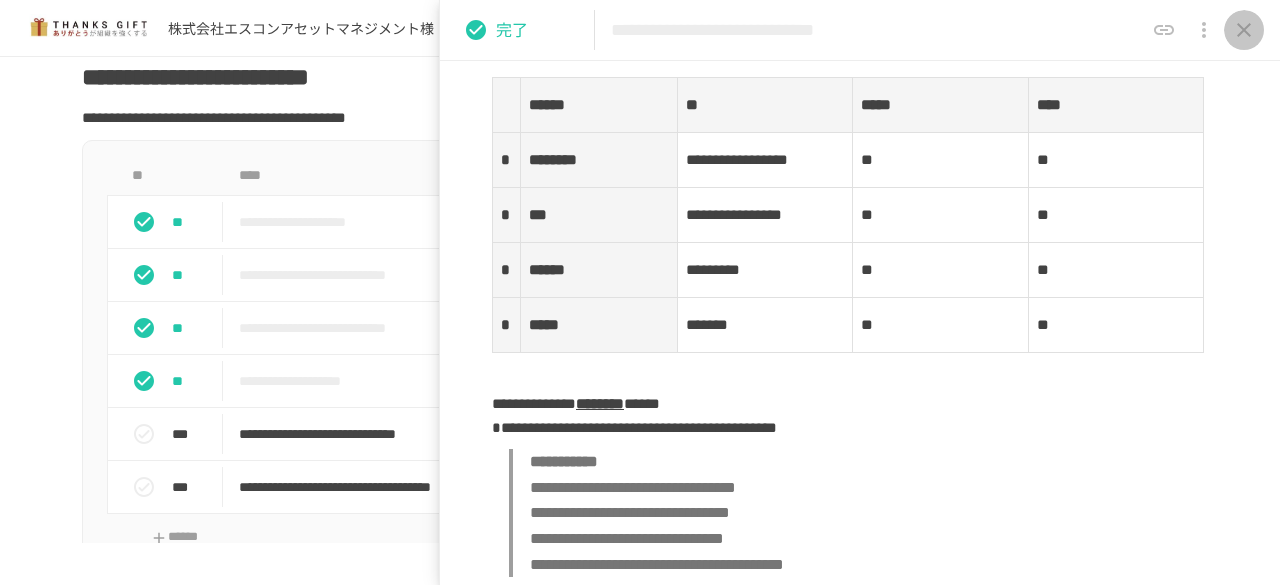 click at bounding box center (1244, 30) 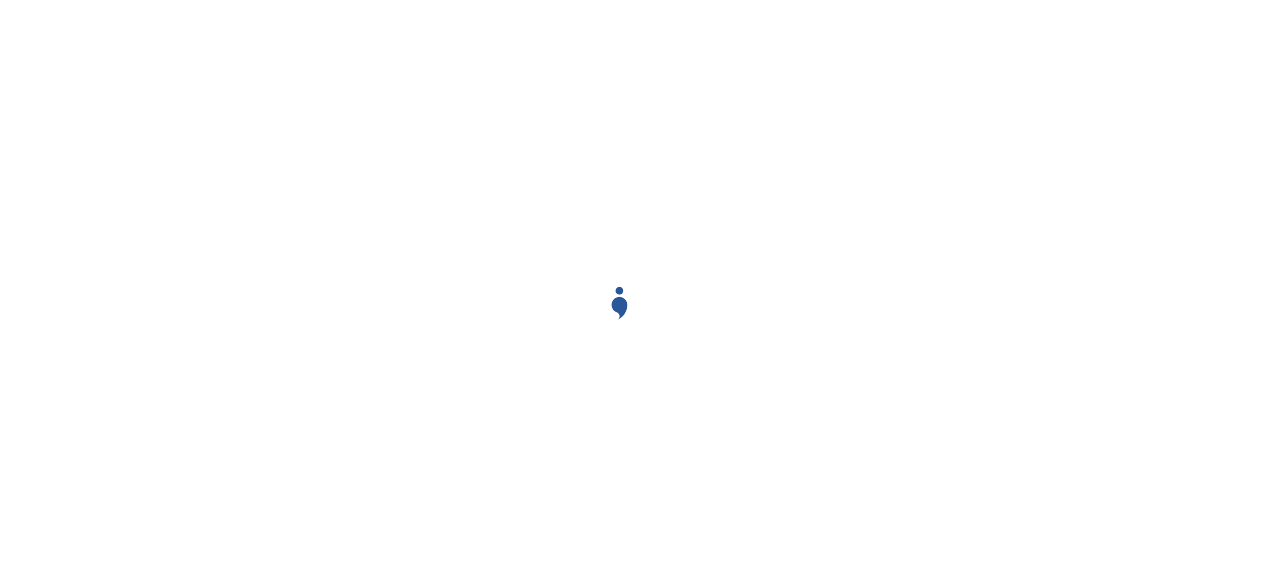 scroll, scrollTop: 0, scrollLeft: 0, axis: both 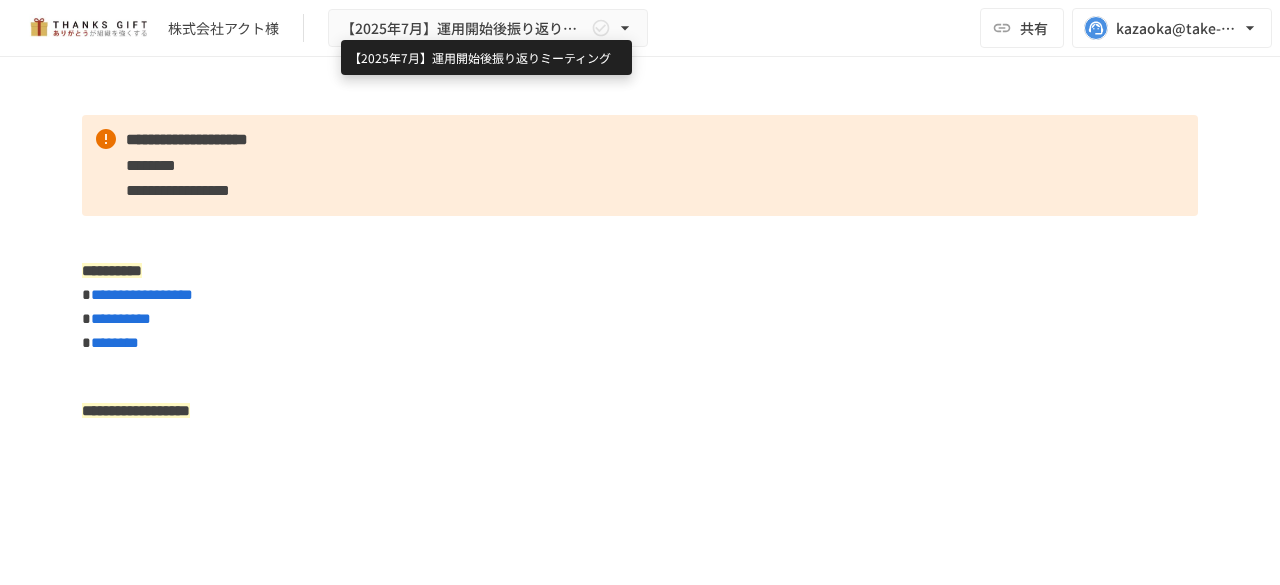 click on "【2025年7月】運用開始後振り返りミーティング" at bounding box center (464, 28) 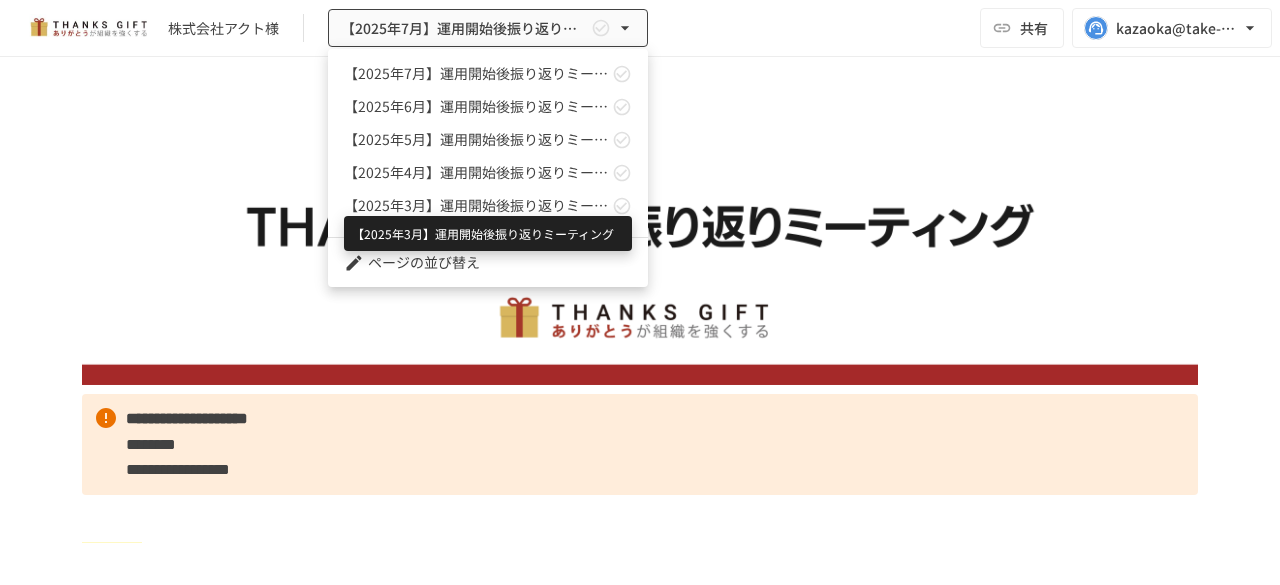 scroll, scrollTop: 360, scrollLeft: 0, axis: vertical 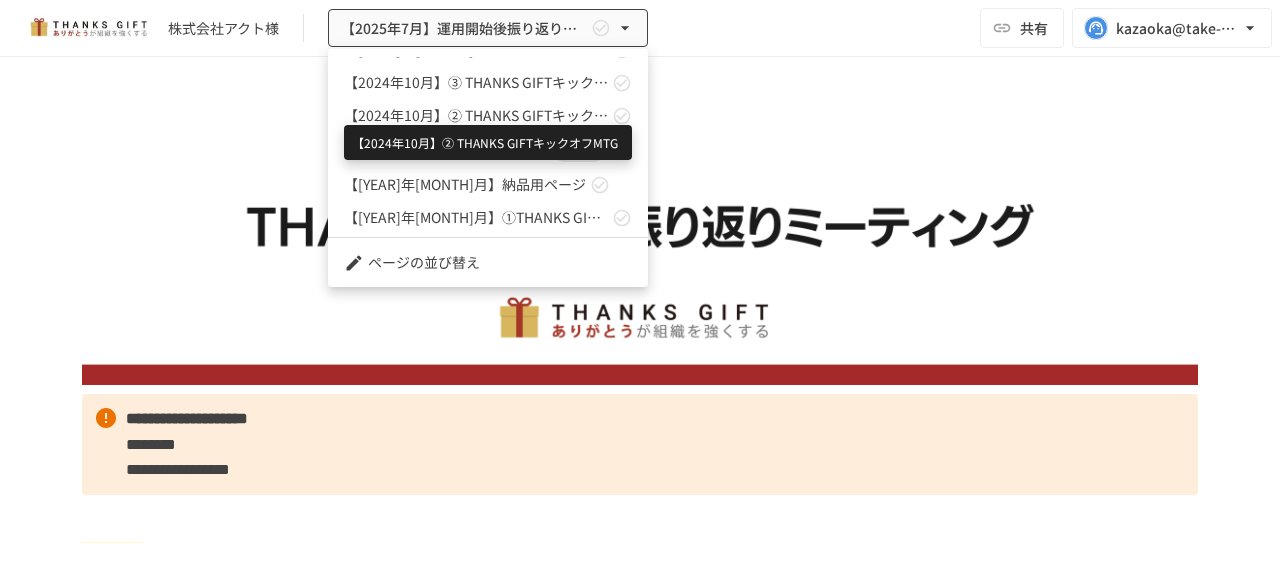 click on "【2024年10月】② THANKS GIFTキックオフMTG" at bounding box center (476, 115) 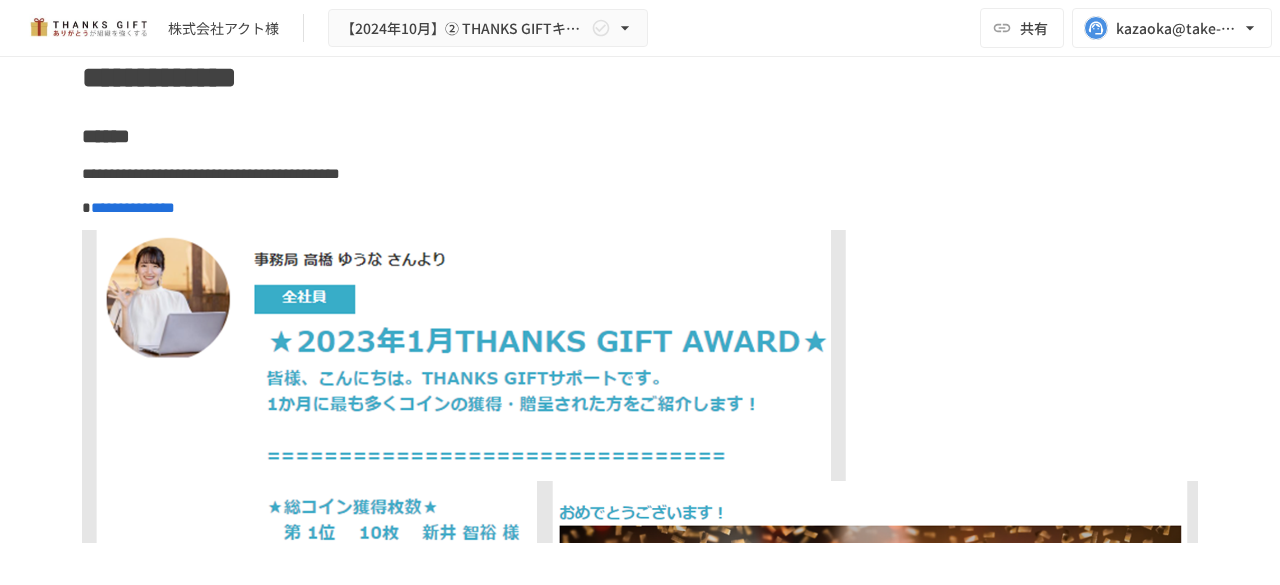 scroll, scrollTop: 9396, scrollLeft: 0, axis: vertical 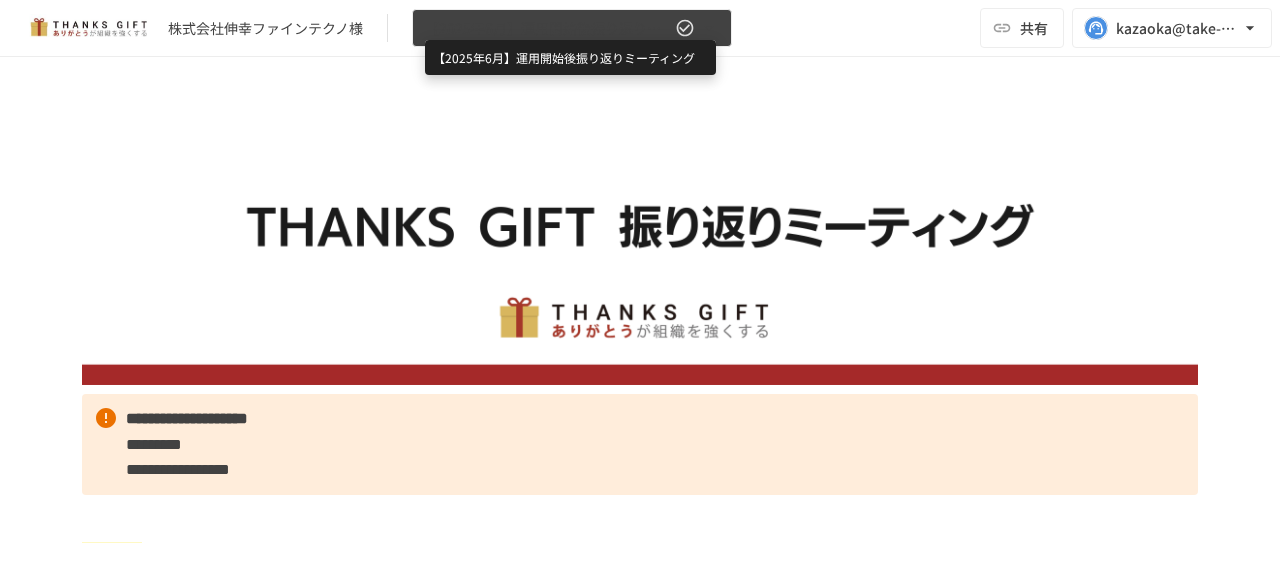 click on "【2025年6月】運用開始後振り返りミーティング" at bounding box center (548, 28) 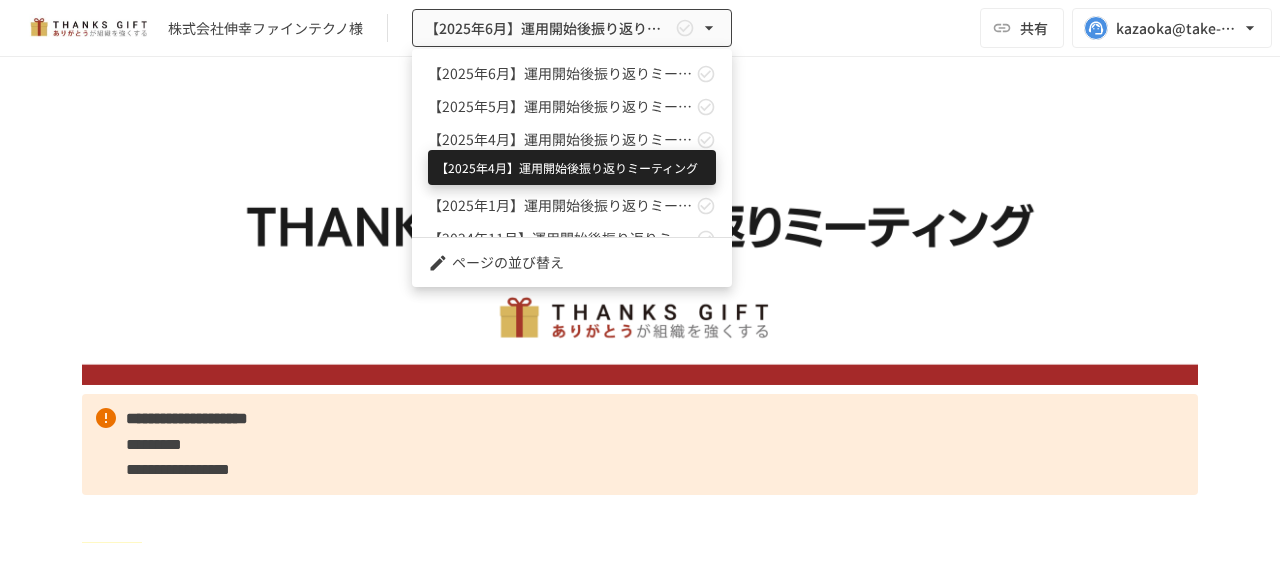 scroll, scrollTop: 384, scrollLeft: 0, axis: vertical 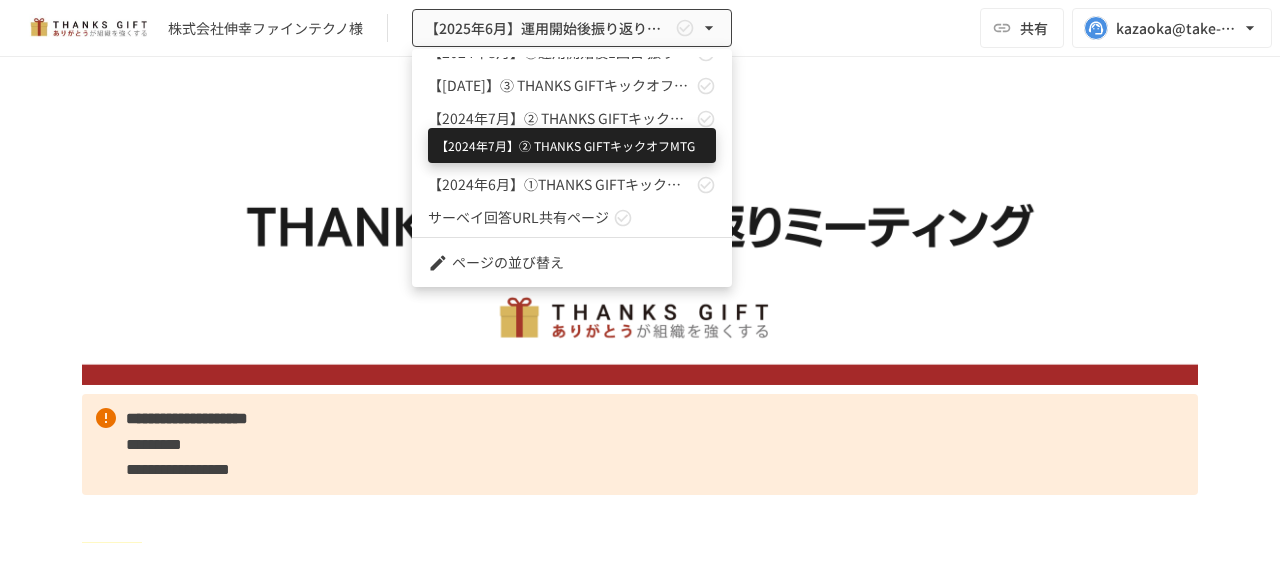 click on "【2024年7月】② THANKS GIFTキックオフMTG" at bounding box center (560, 118) 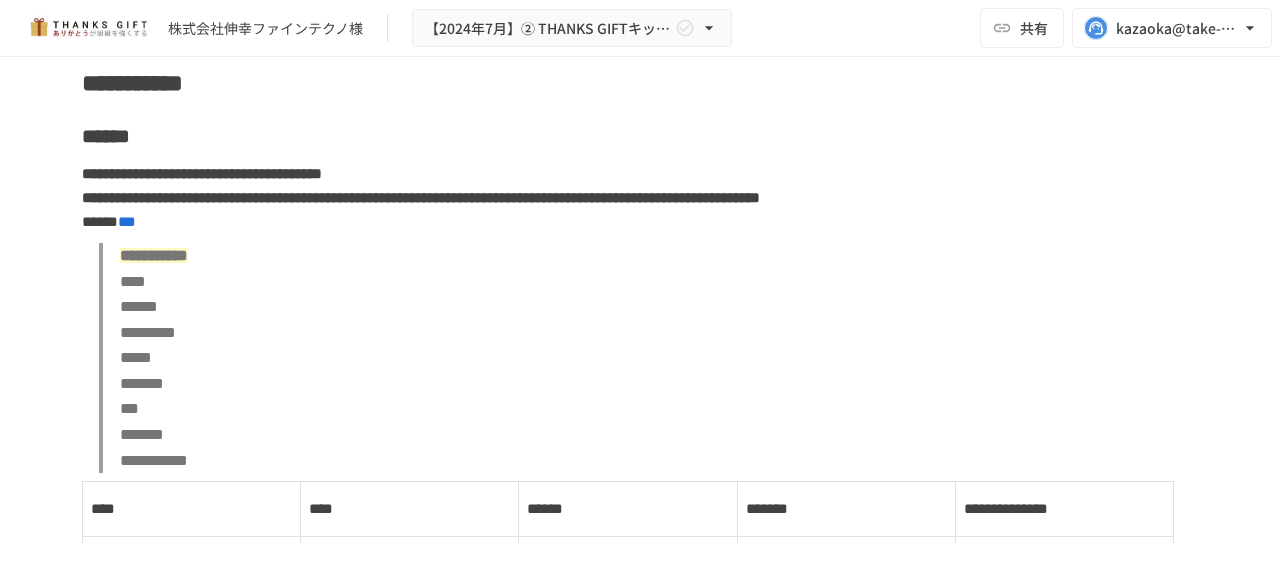 scroll, scrollTop: 8030, scrollLeft: 0, axis: vertical 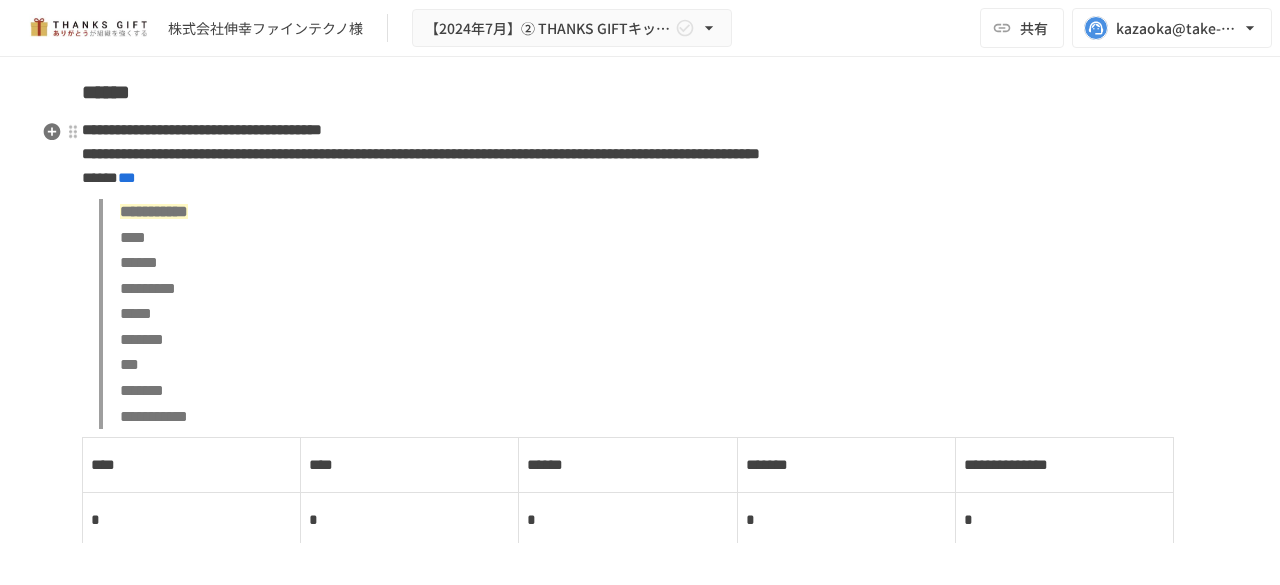 drag, startPoint x: 94, startPoint y: 296, endPoint x: -364, endPoint y: 122, distance: 489.93878 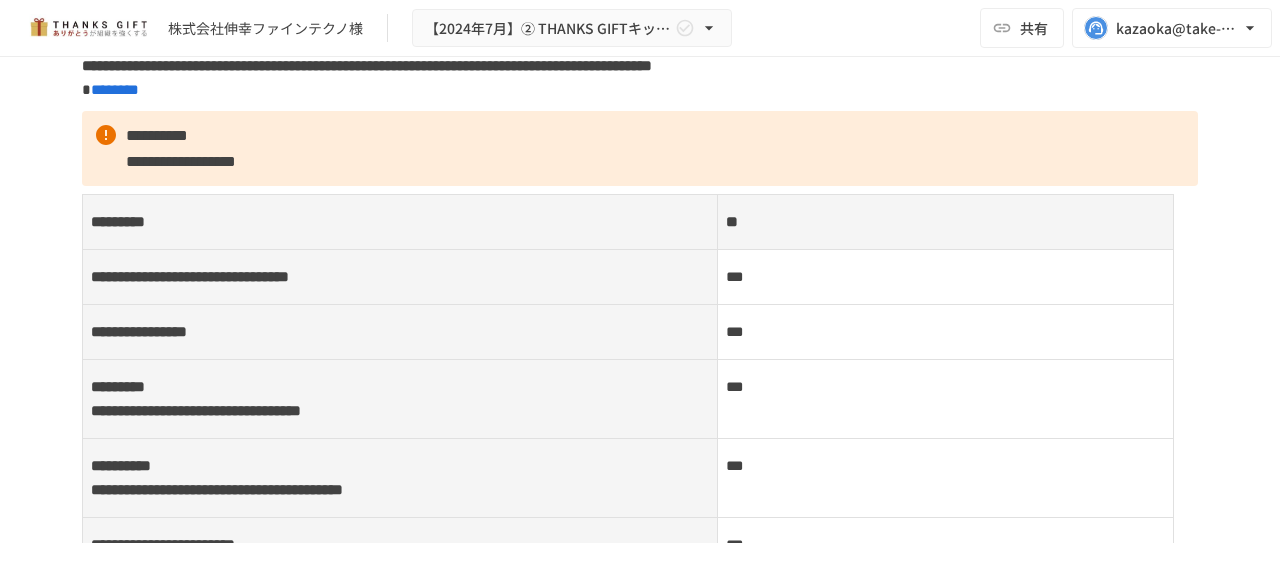 scroll, scrollTop: 8778, scrollLeft: 0, axis: vertical 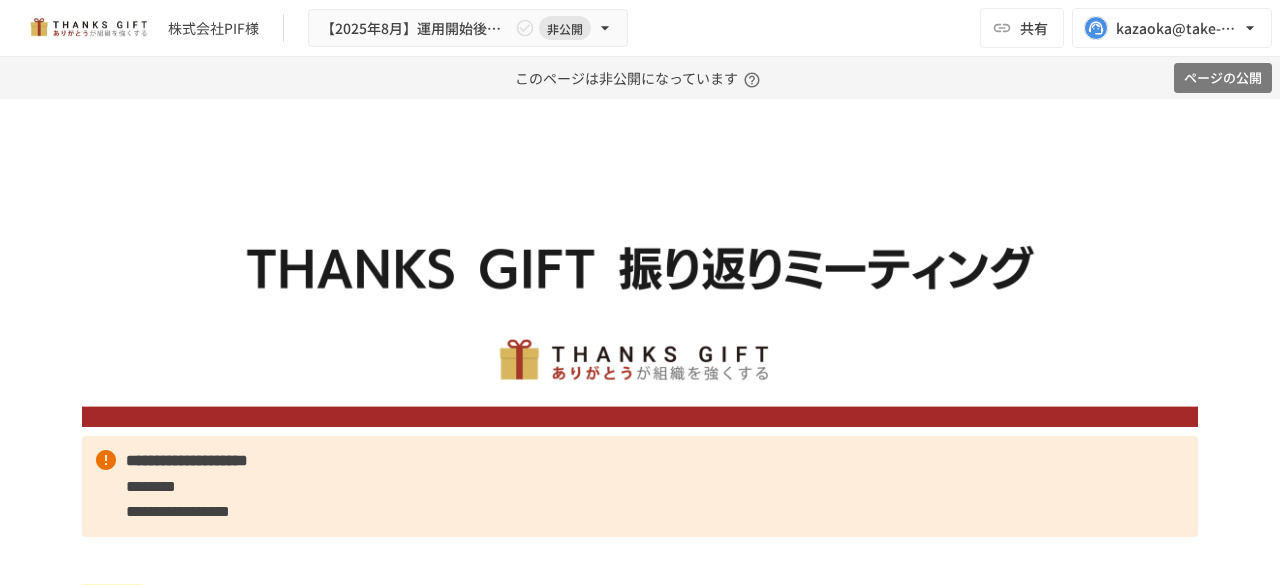 click on "ページの公開" at bounding box center [1223, 78] 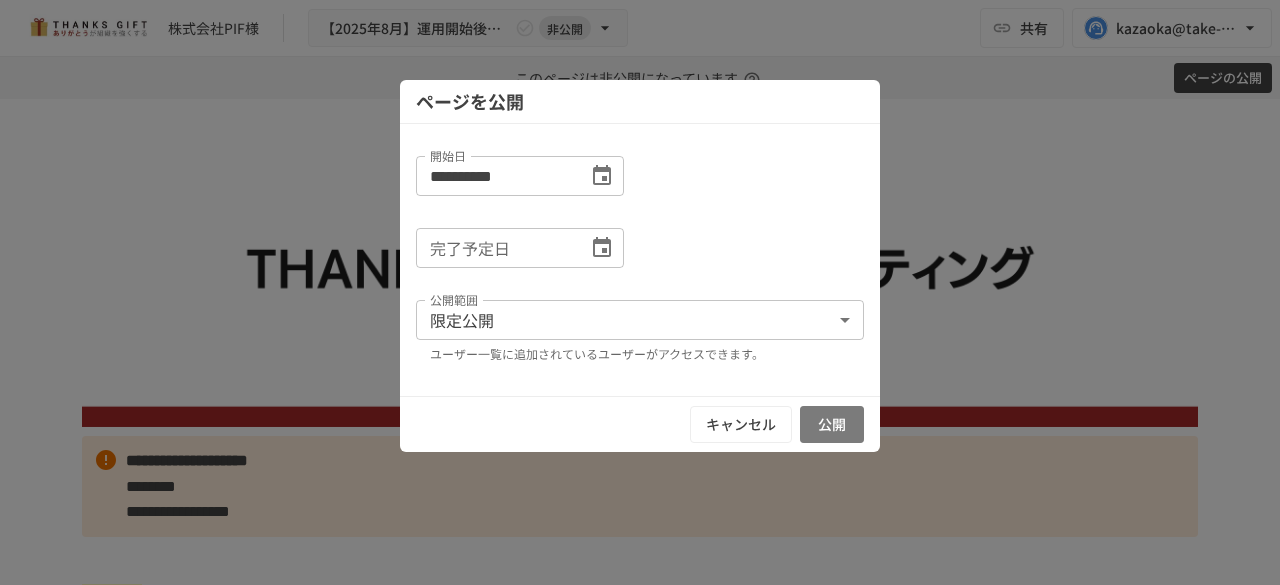 click on "公開" at bounding box center [832, 424] 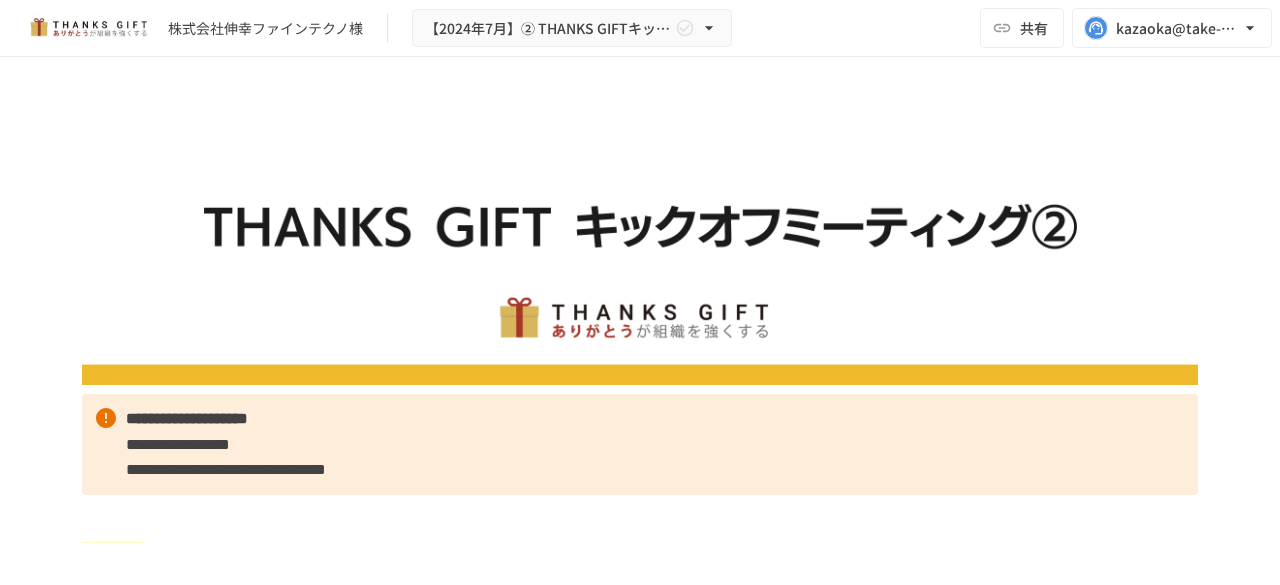 scroll, scrollTop: 0, scrollLeft: 0, axis: both 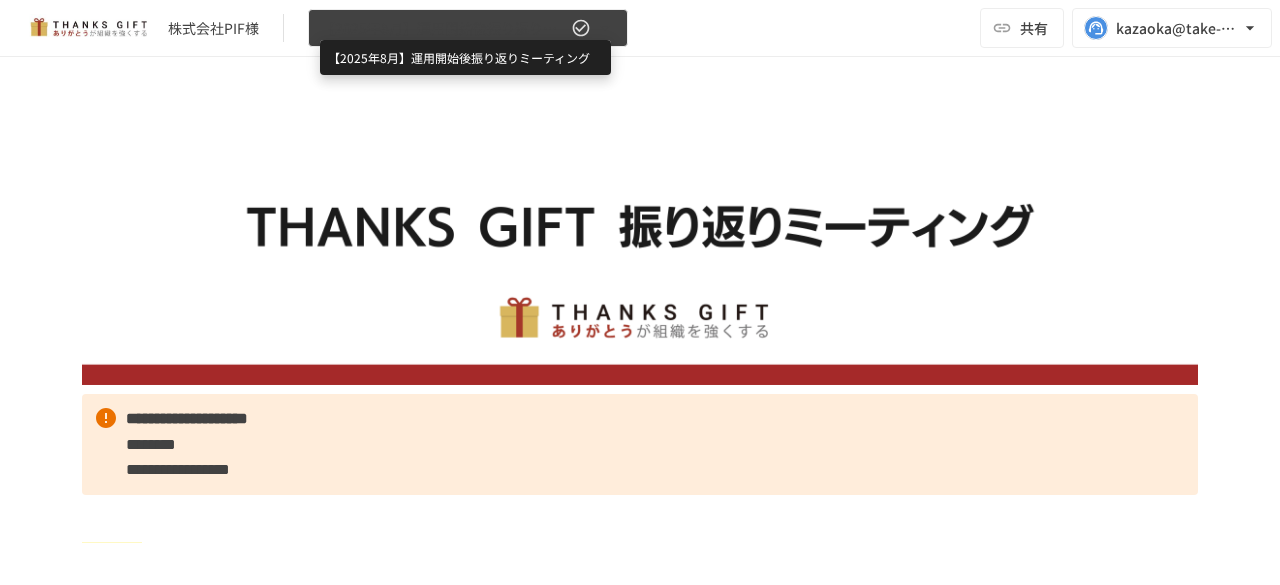 click on "【2025年8月】運用開始後振り返りミーティング" at bounding box center [444, 28] 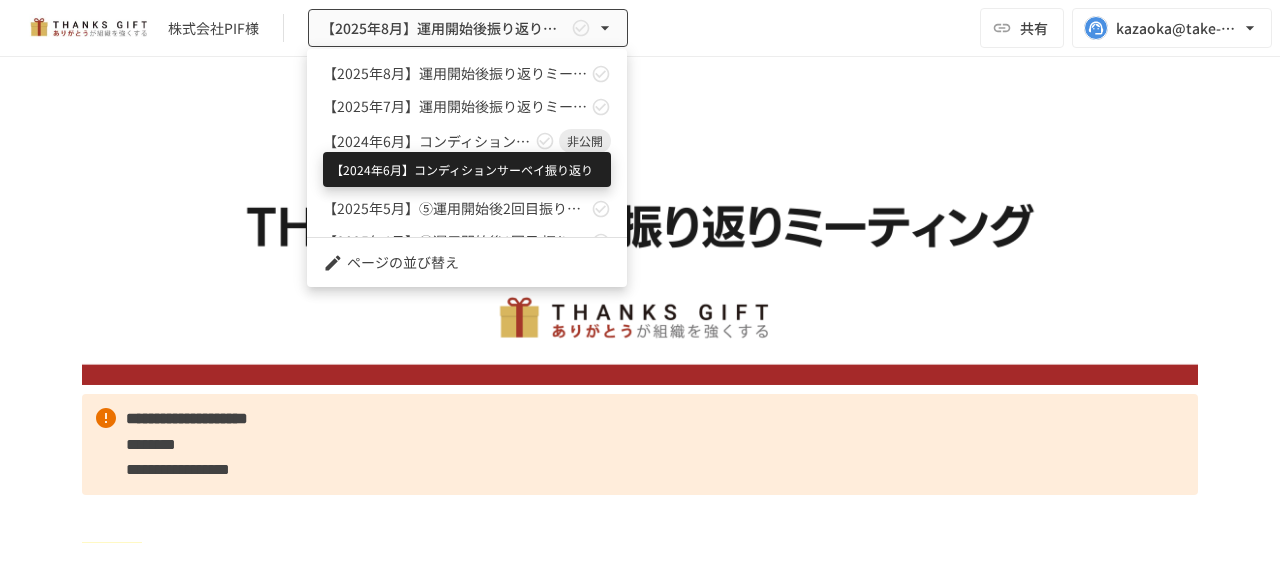 scroll, scrollTop: 190, scrollLeft: 0, axis: vertical 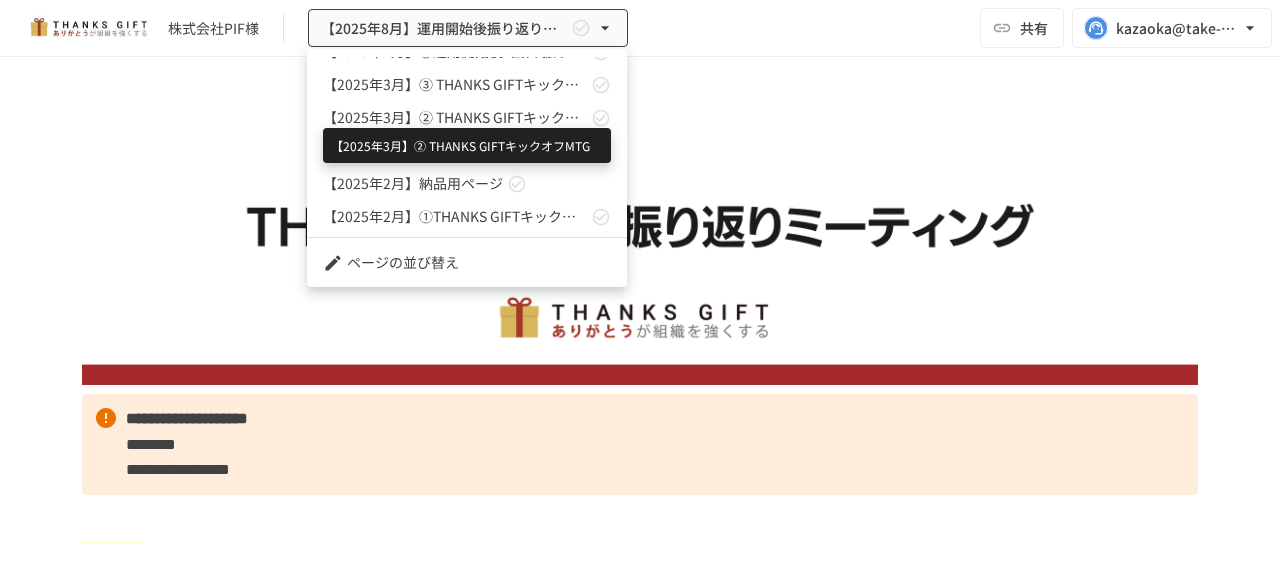 click on "【2025年3月】② THANKS GIFTキックオフMTG" at bounding box center (455, 117) 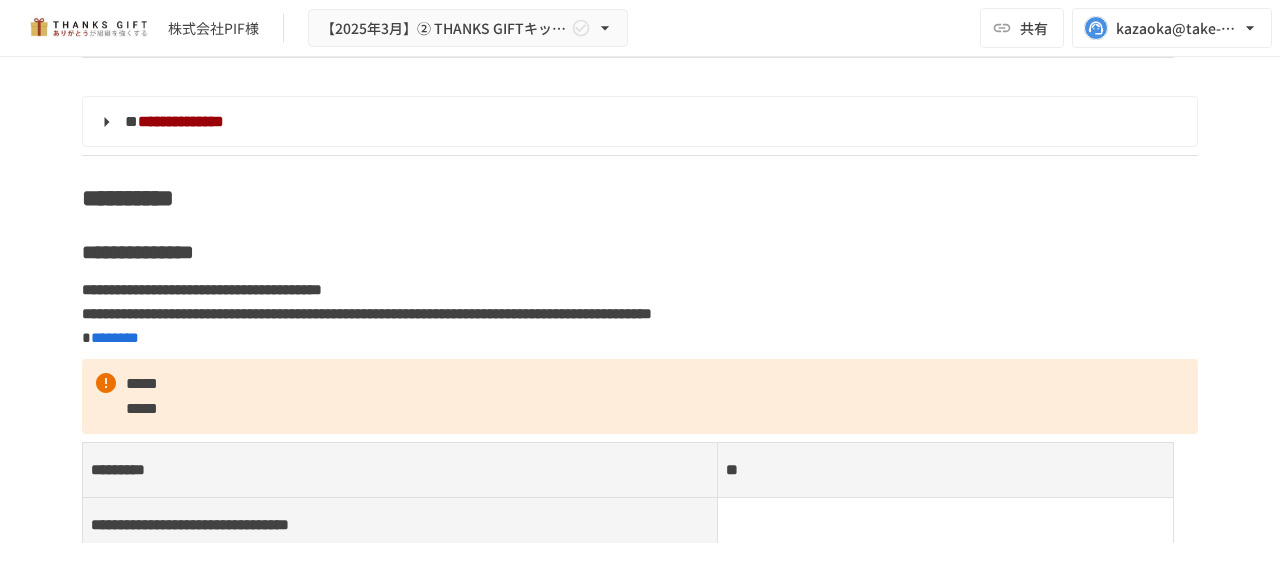 scroll, scrollTop: 8556, scrollLeft: 0, axis: vertical 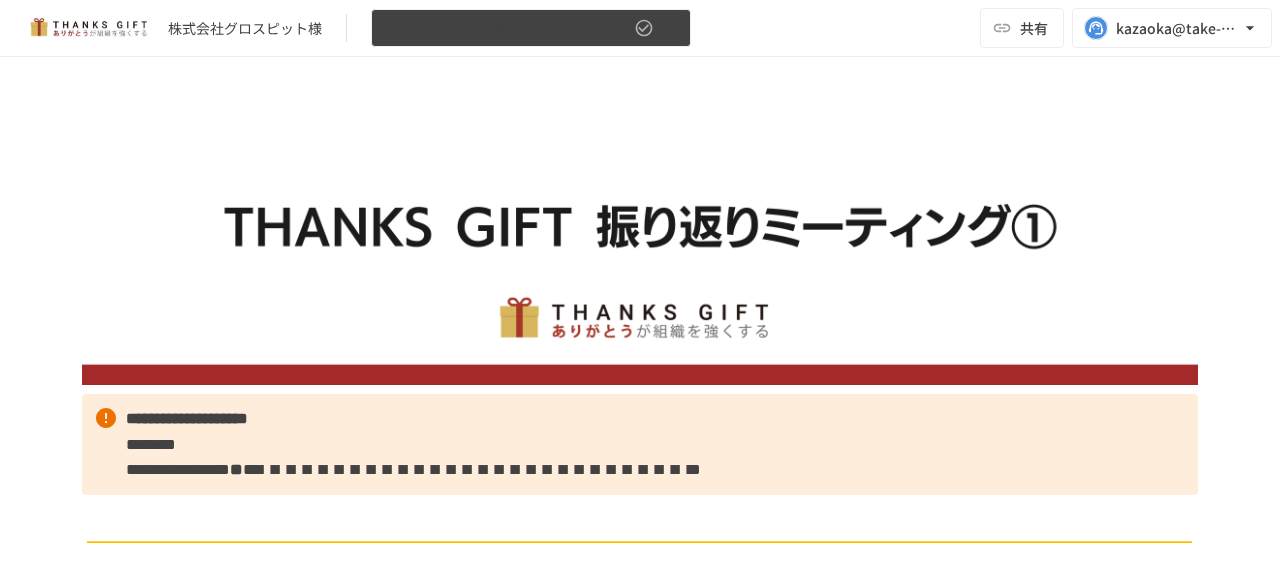 click on "【2025年7月】④運用開始後1回目 振り返りMTG" at bounding box center (531, 28) 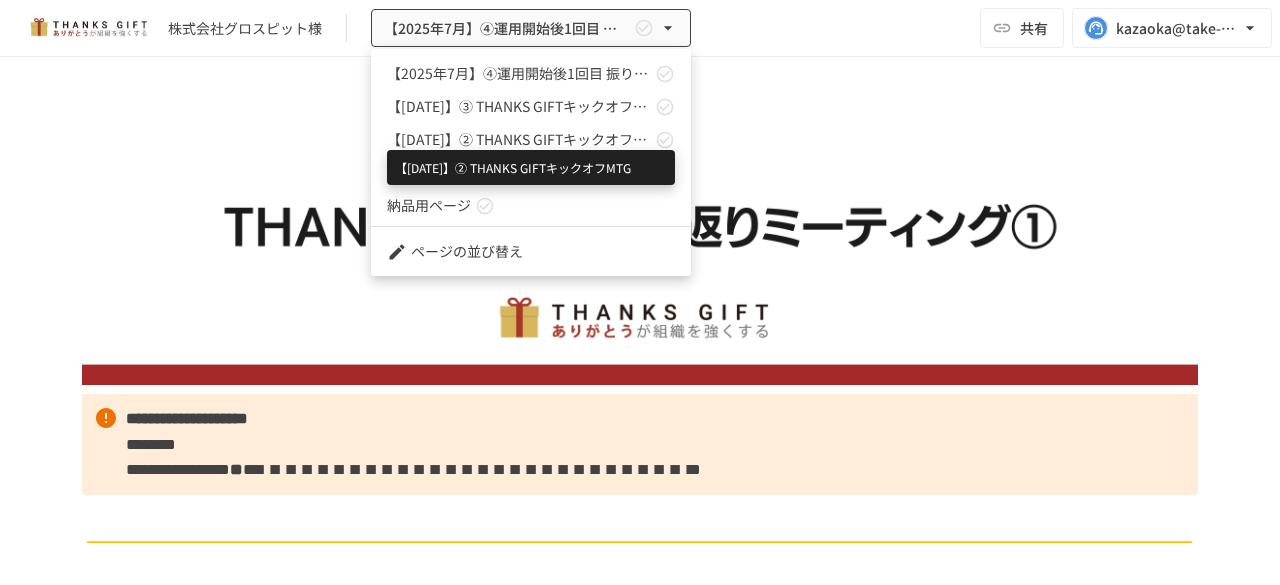 click on "【2025年6月】② THANKS GIFTキックオフMTG" at bounding box center [519, 139] 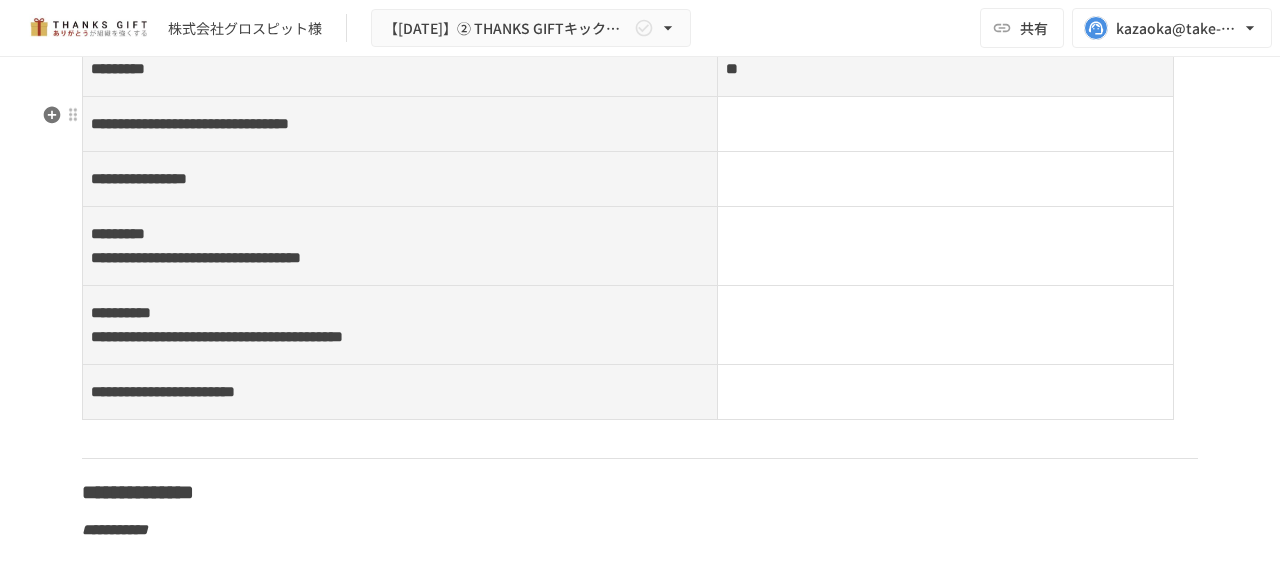 scroll, scrollTop: 8638, scrollLeft: 0, axis: vertical 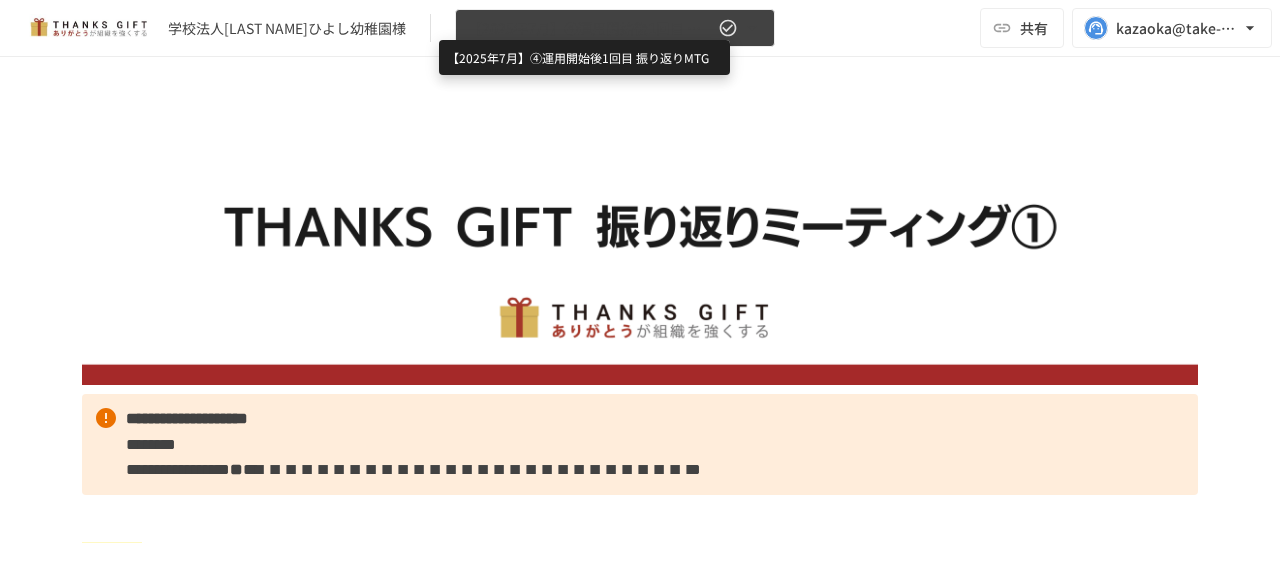 click on "【2025年7月】④運用開始後1回目 振り返りMTG" at bounding box center (591, 28) 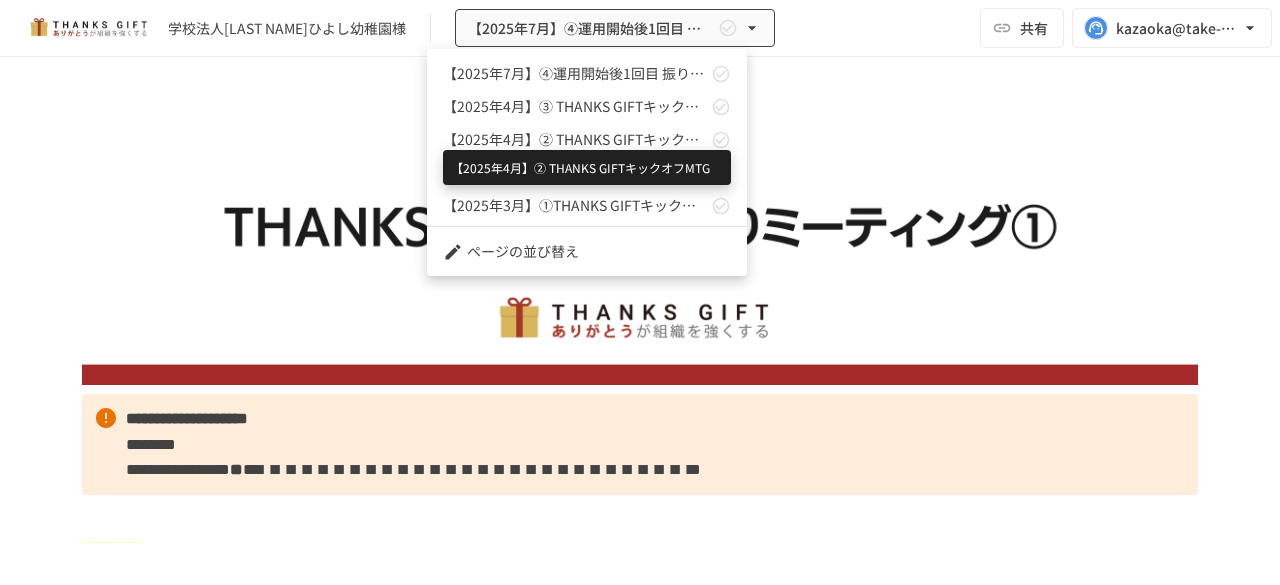 click on "【2025年4月】② THANKS GIFTキックオフMTG" at bounding box center (575, 139) 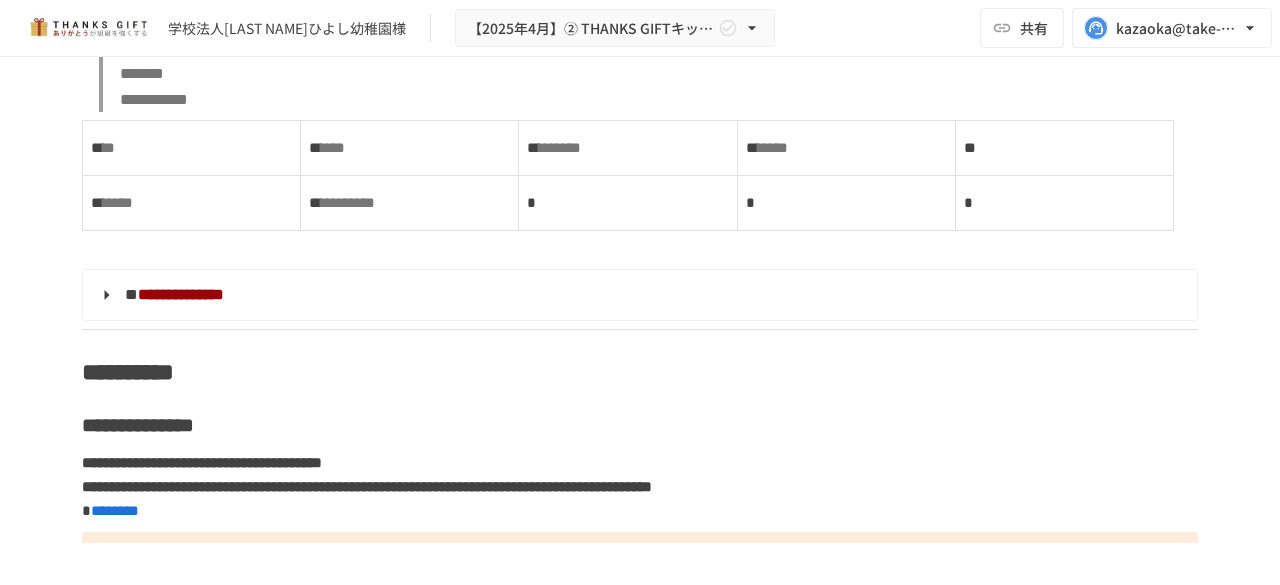 scroll, scrollTop: 7696, scrollLeft: 0, axis: vertical 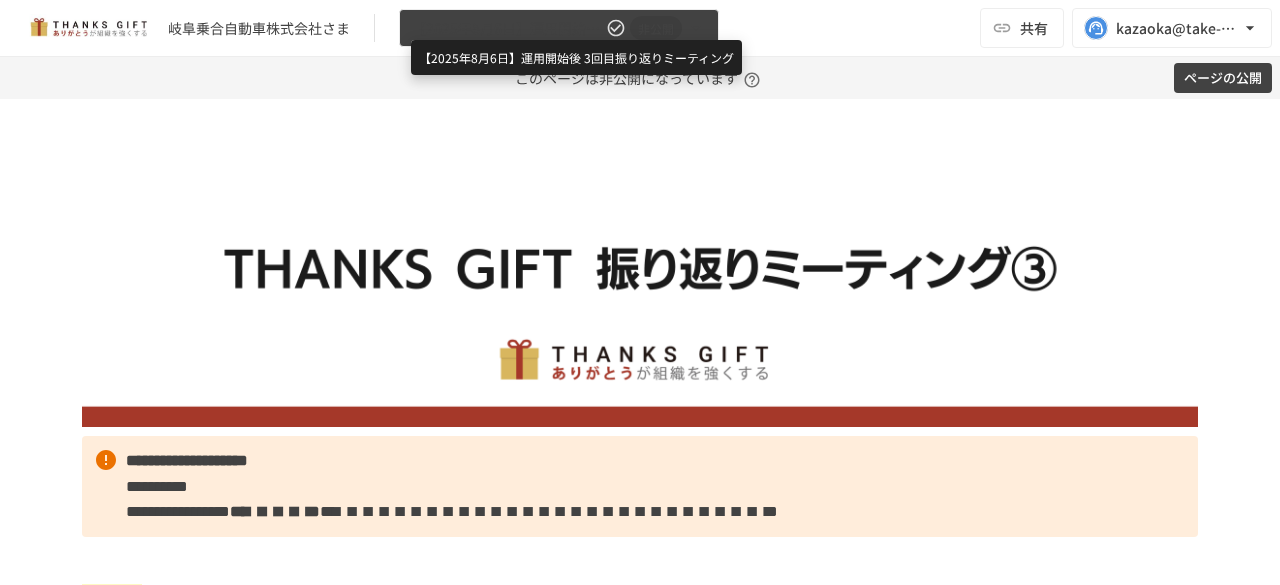 click on "【2025年8月6日】運用開始後 3回目振り返りミーティング" at bounding box center [507, 28] 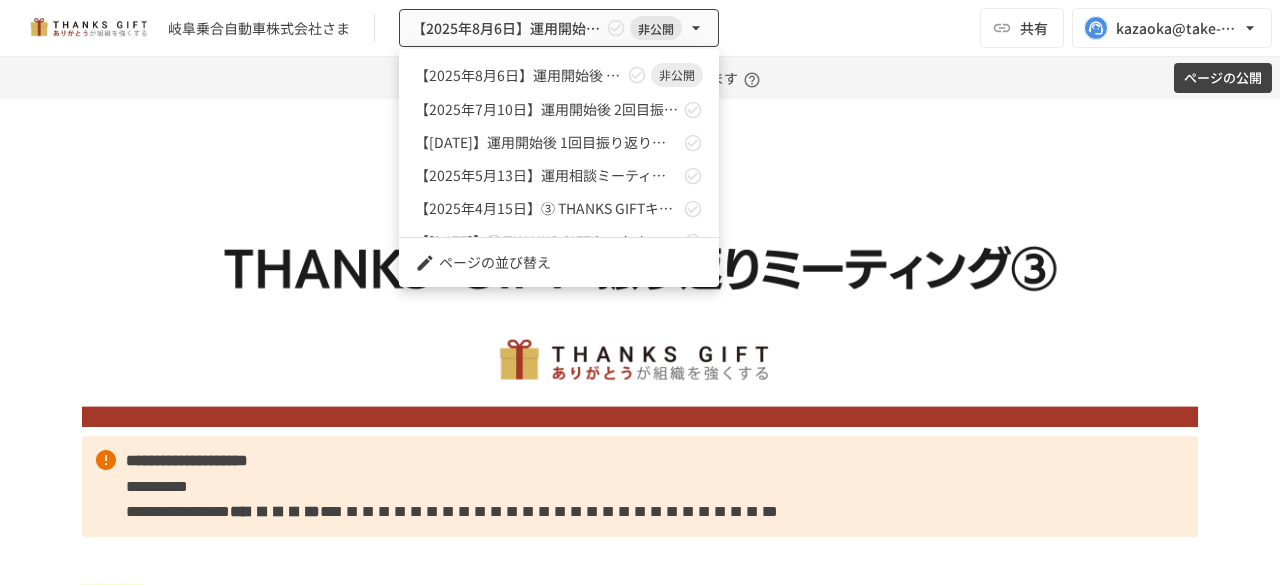 scroll, scrollTop: 90, scrollLeft: 0, axis: vertical 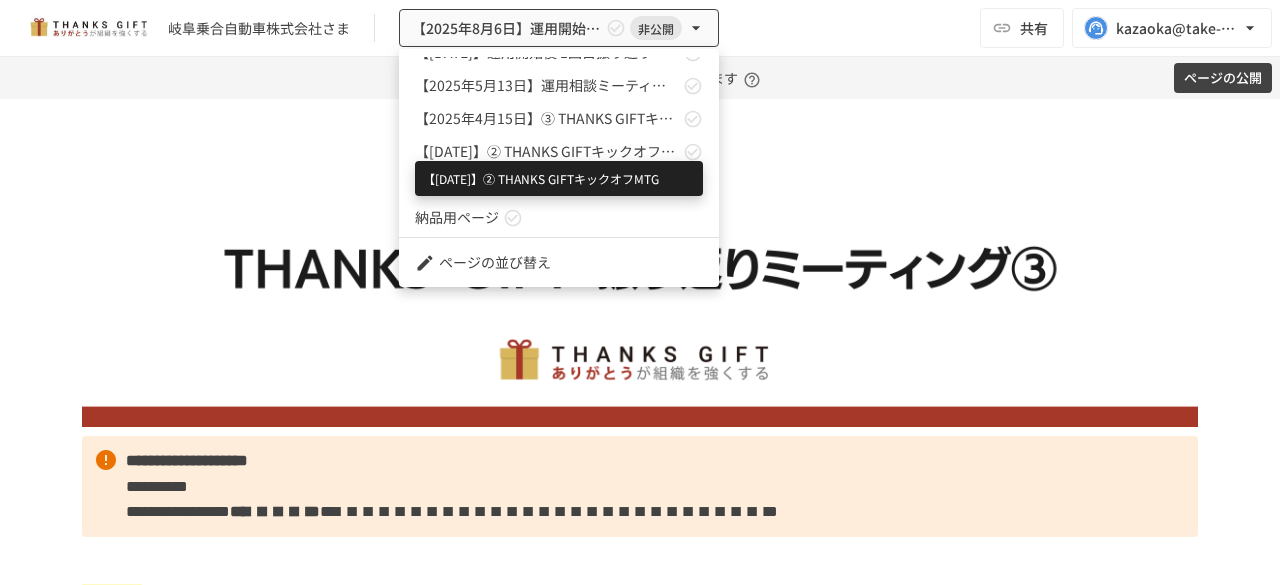 click on "【2025年4月3日】② THANKS GIFTキックオフMTG" at bounding box center (547, 151) 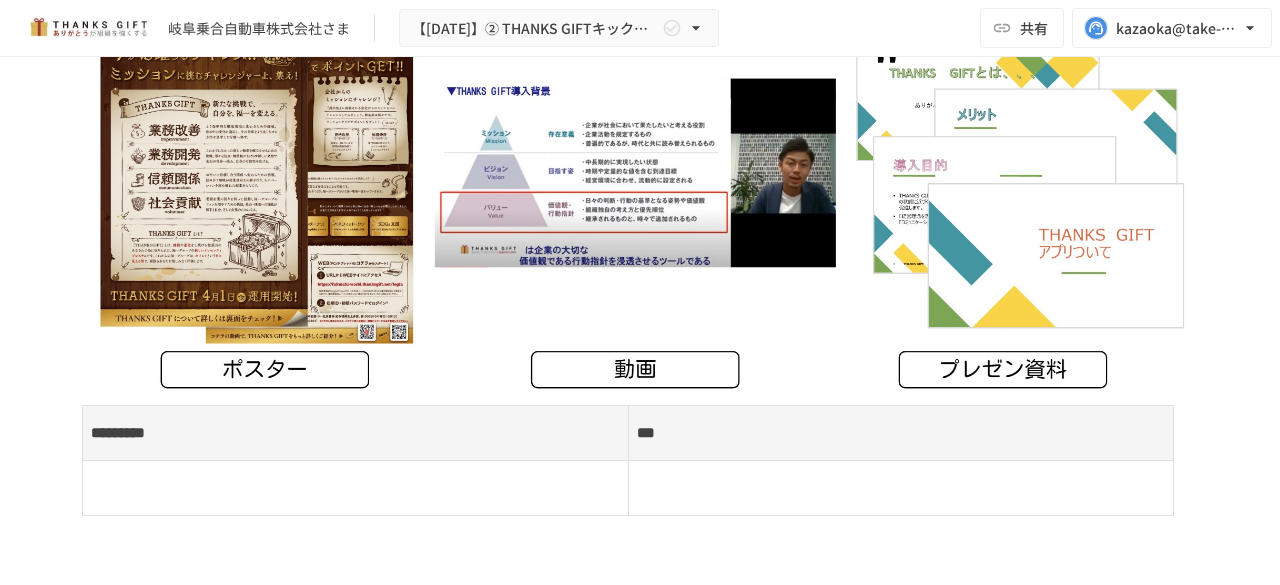 scroll, scrollTop: 10910, scrollLeft: 0, axis: vertical 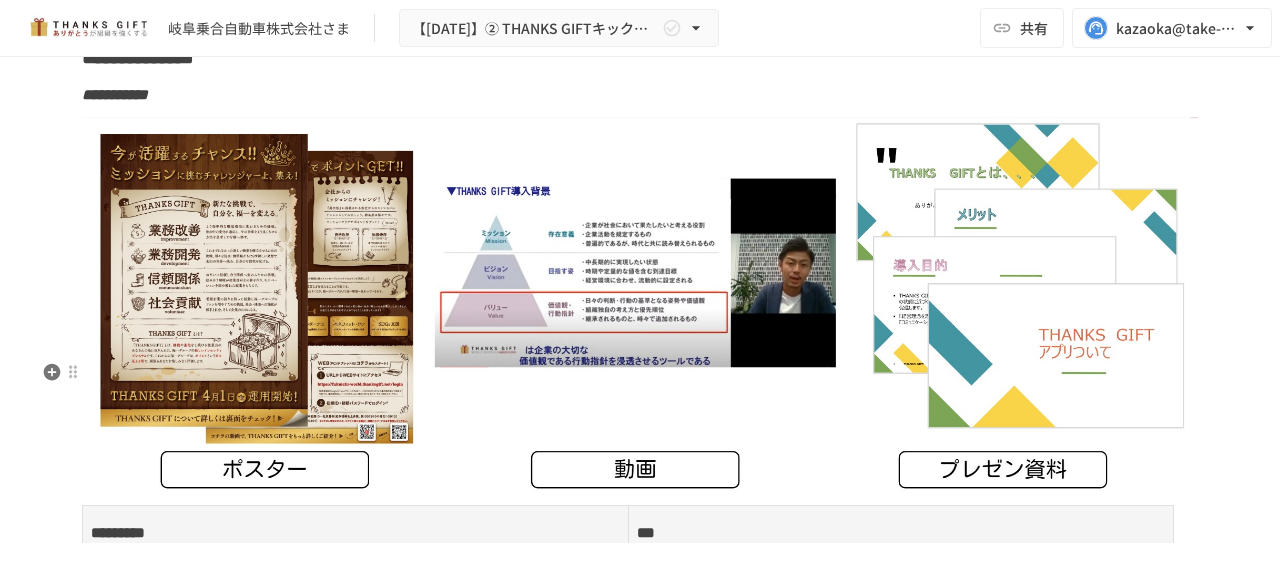 click on "********" at bounding box center [638, -882] 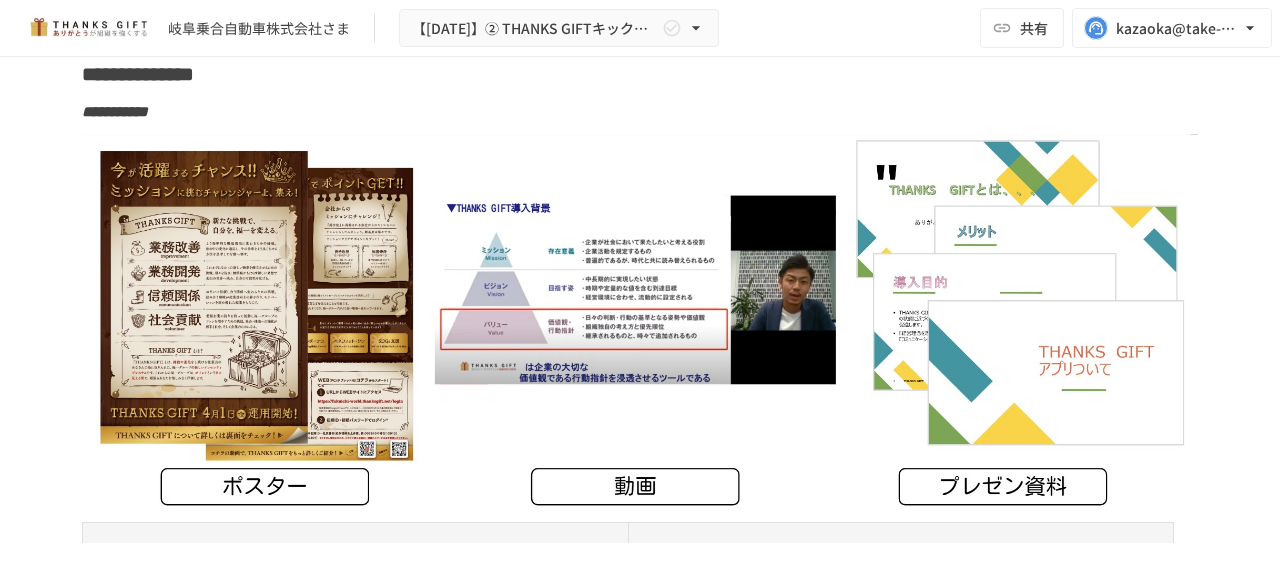 scroll, scrollTop: 11502, scrollLeft: 0, axis: vertical 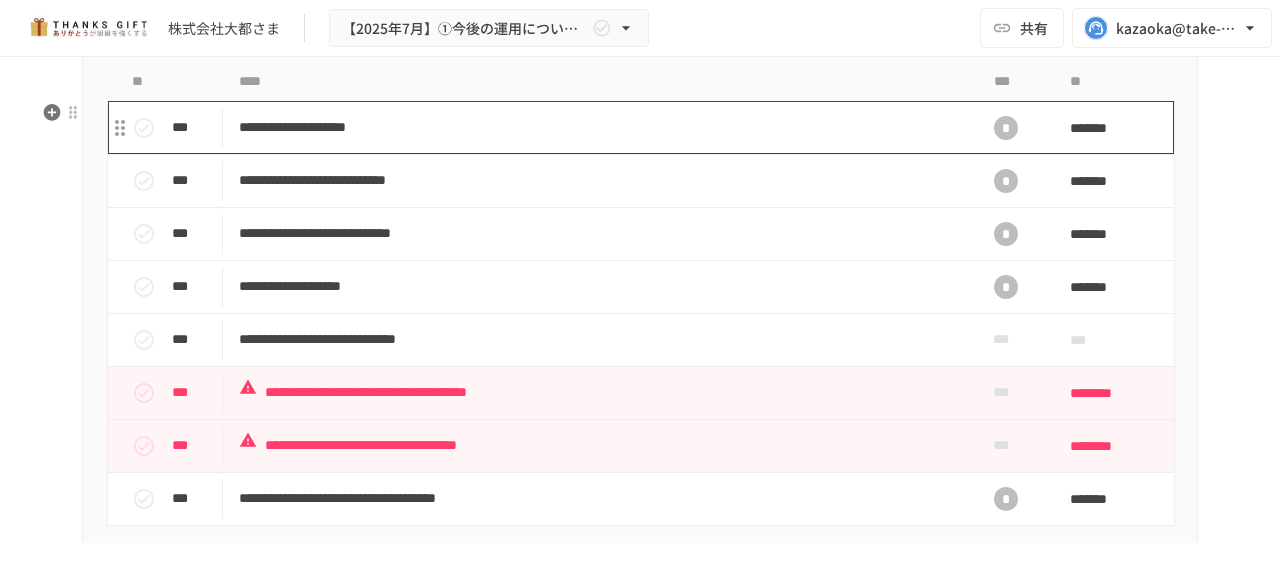 click on "**********" at bounding box center (598, 127) 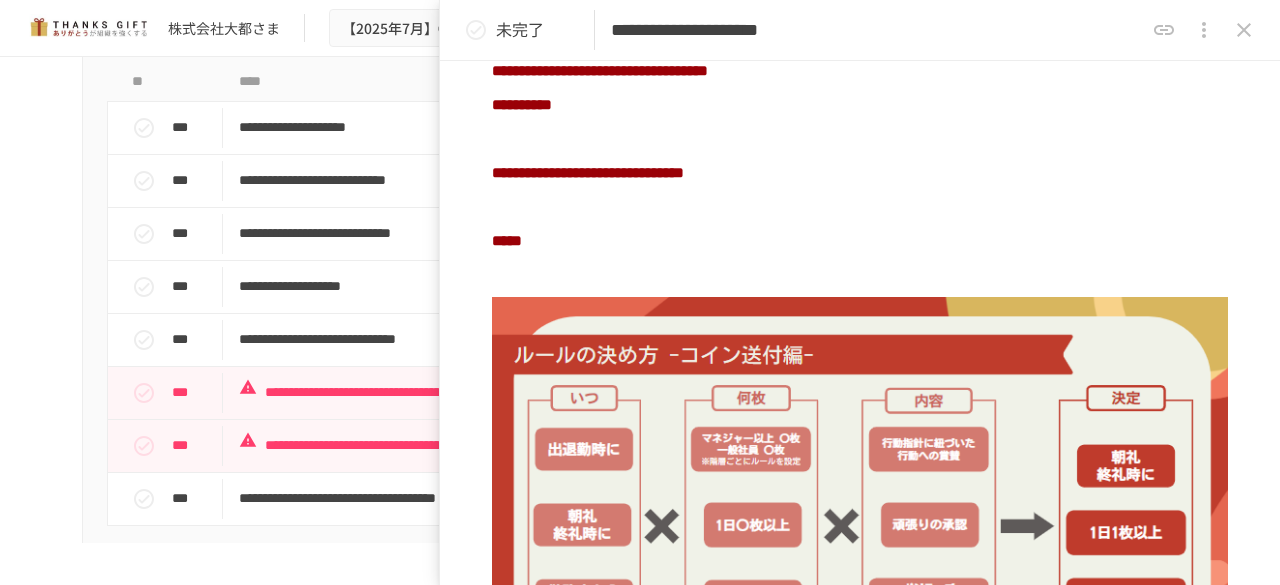 scroll, scrollTop: 1100, scrollLeft: 0, axis: vertical 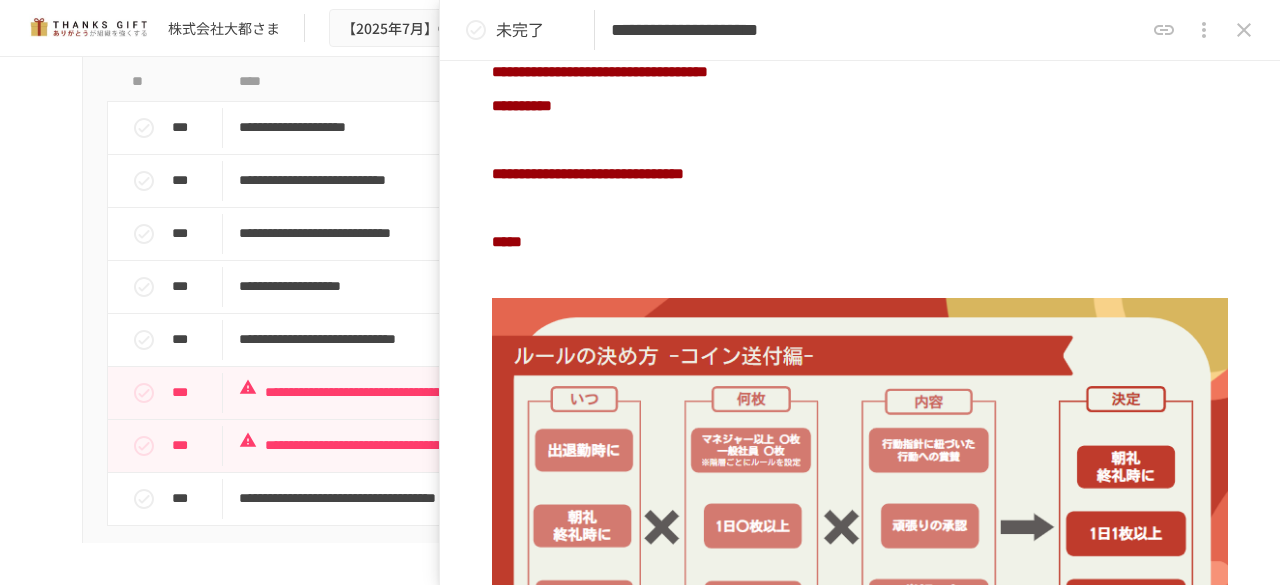 click 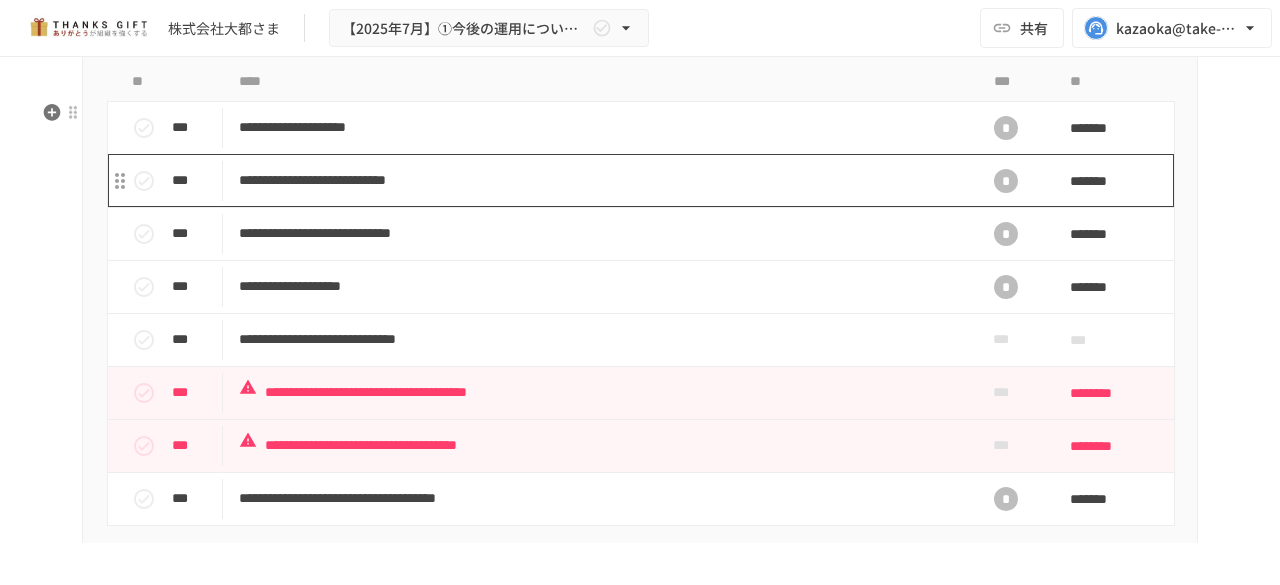 click on "**********" at bounding box center [598, 180] 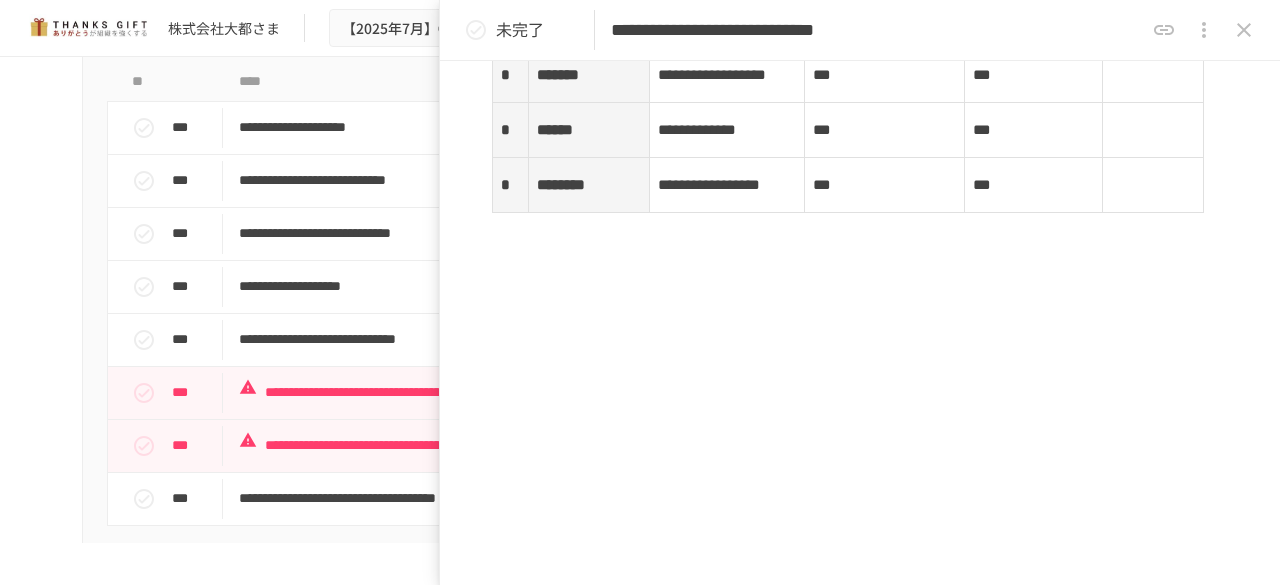 scroll, scrollTop: 3918, scrollLeft: 0, axis: vertical 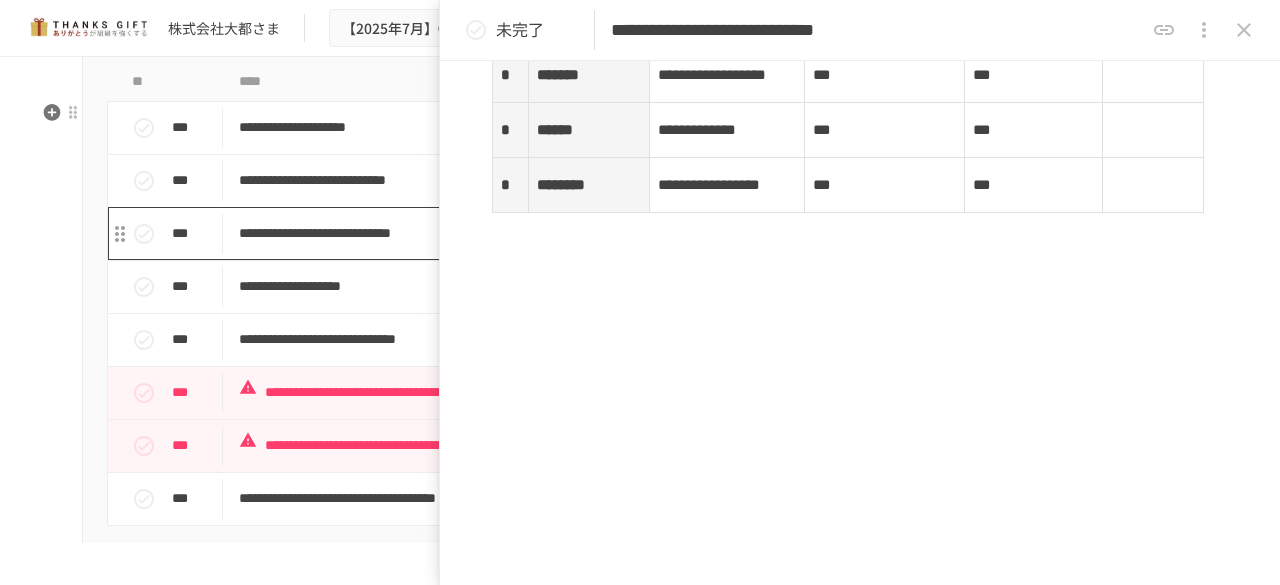 click on "**********" at bounding box center [598, 233] 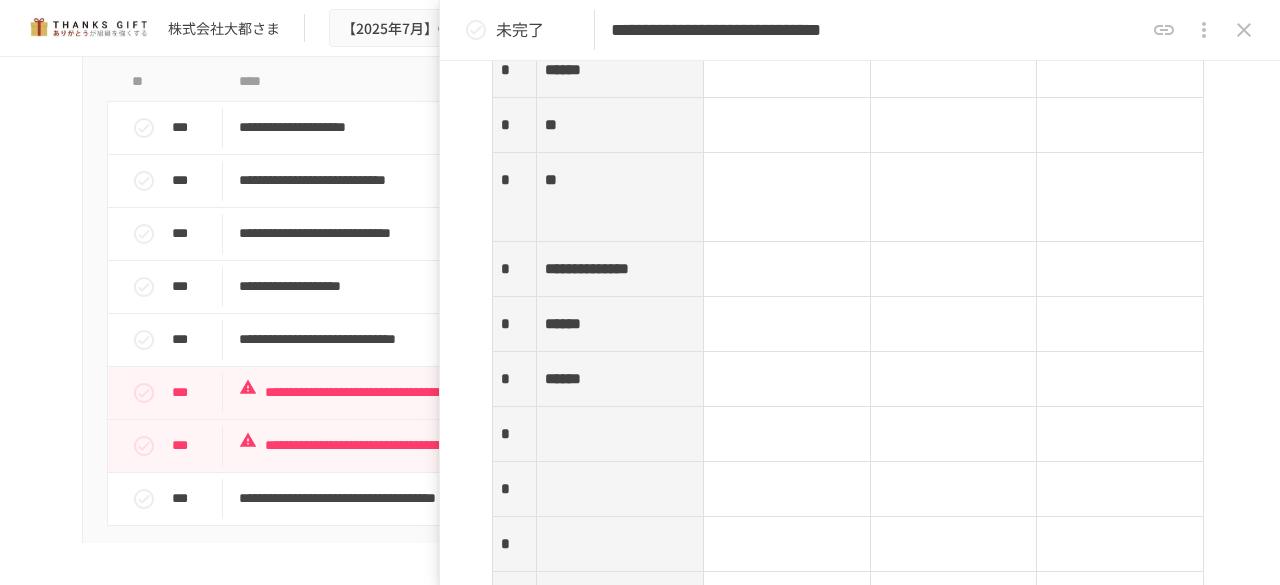 scroll, scrollTop: 2381, scrollLeft: 0, axis: vertical 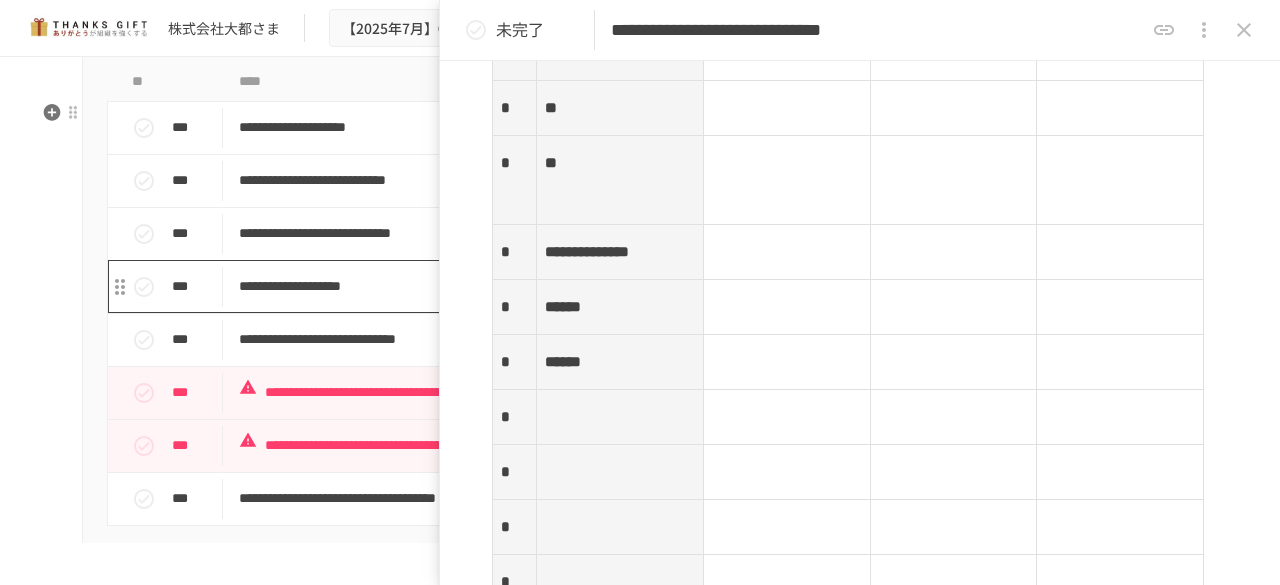 click on "**********" at bounding box center [598, 286] 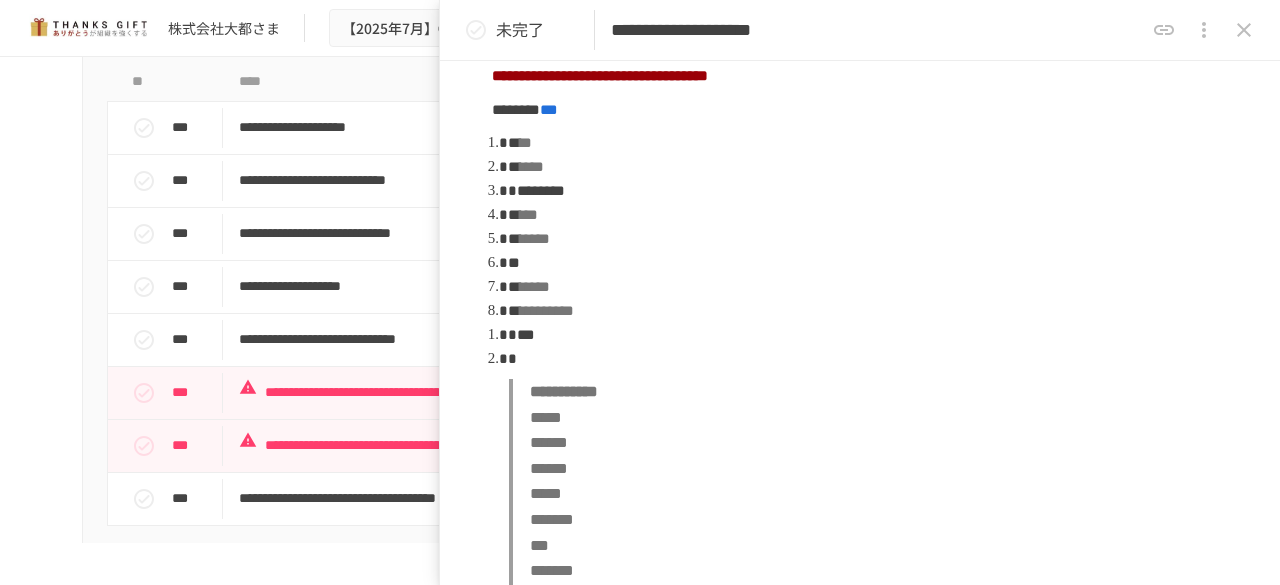 scroll, scrollTop: 1259, scrollLeft: 0, axis: vertical 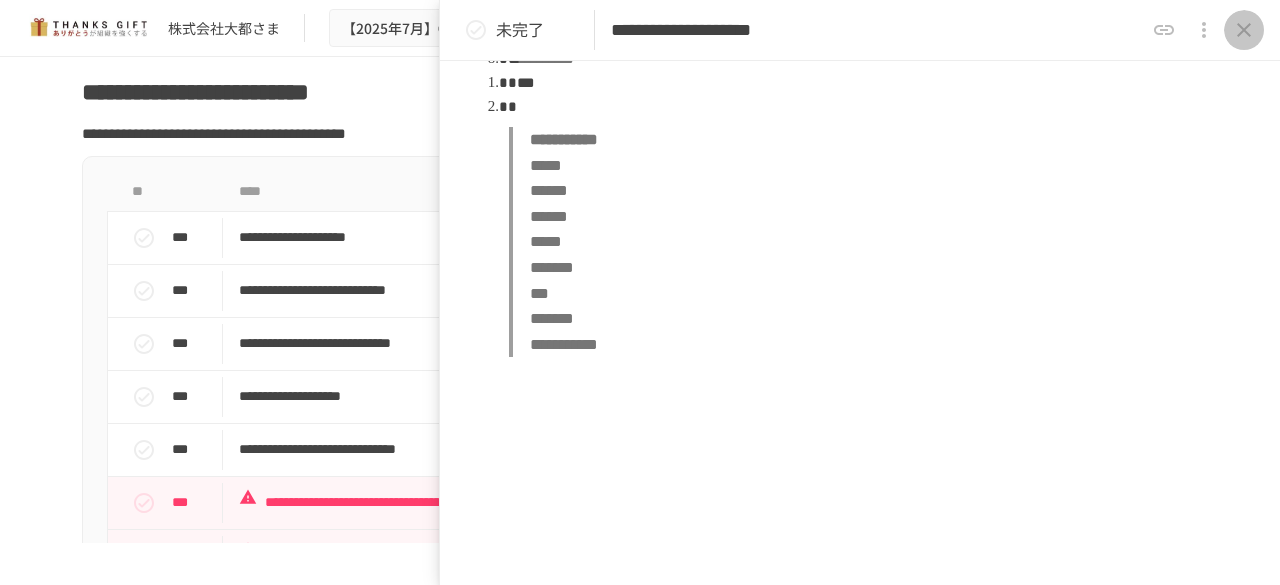click 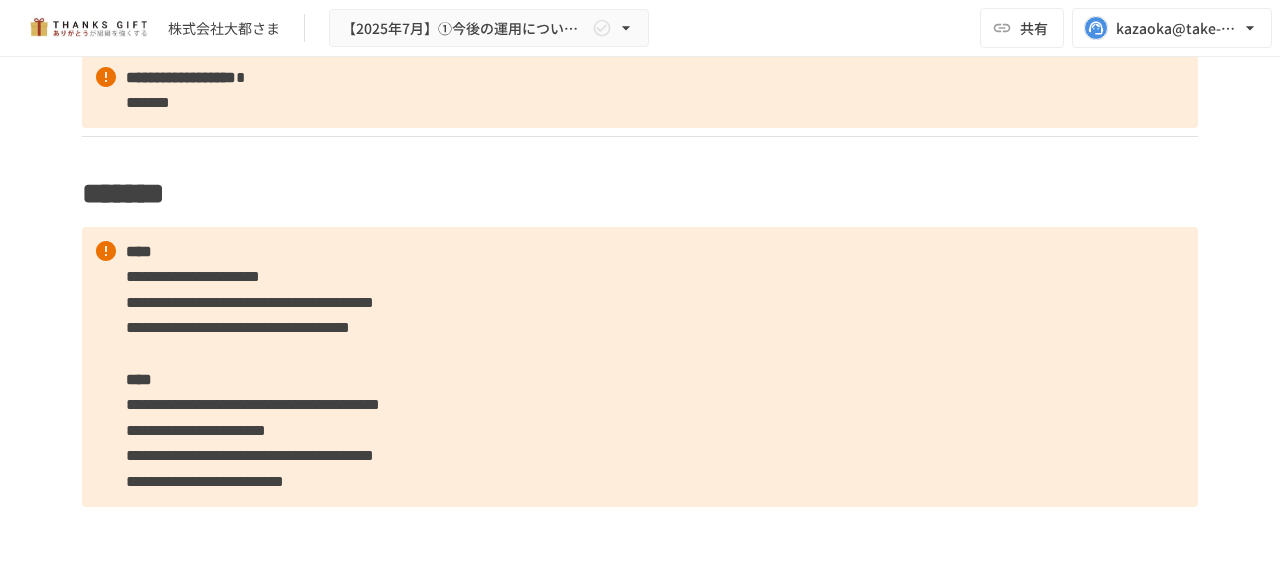 scroll, scrollTop: 3666, scrollLeft: 0, axis: vertical 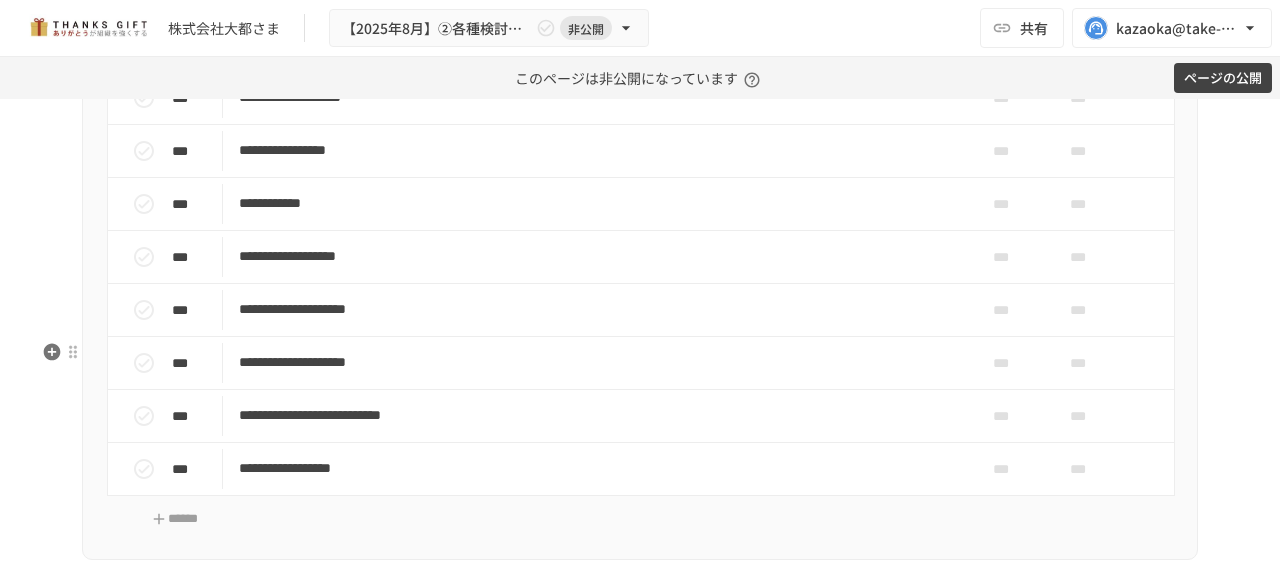 click at bounding box center [640, -136] 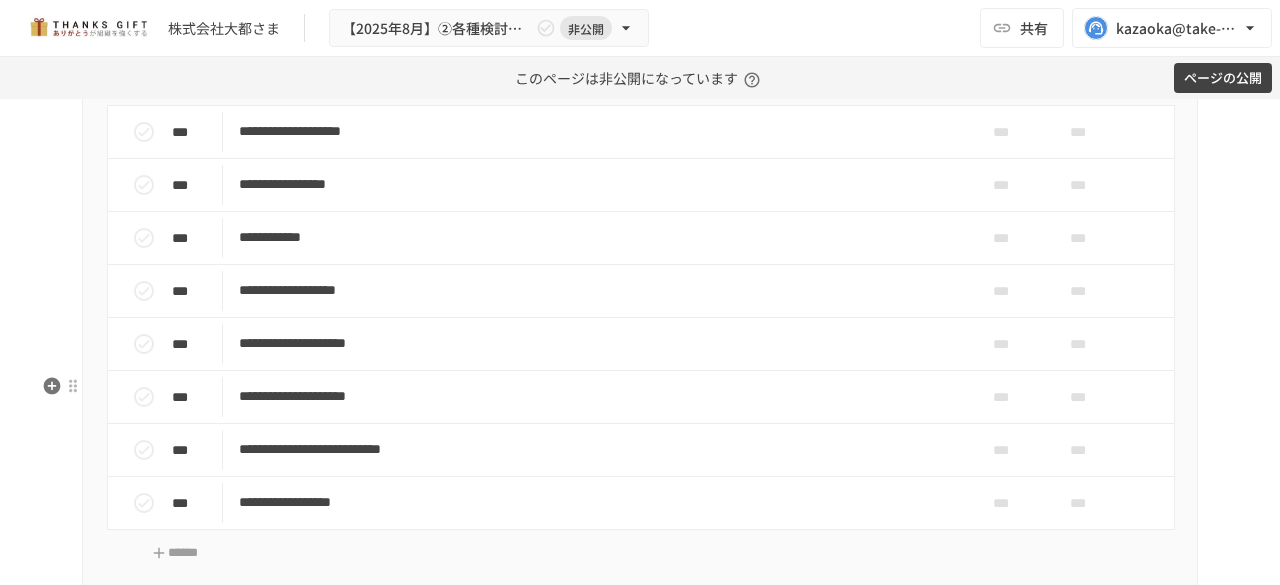 click on "********" at bounding box center (640, -102) 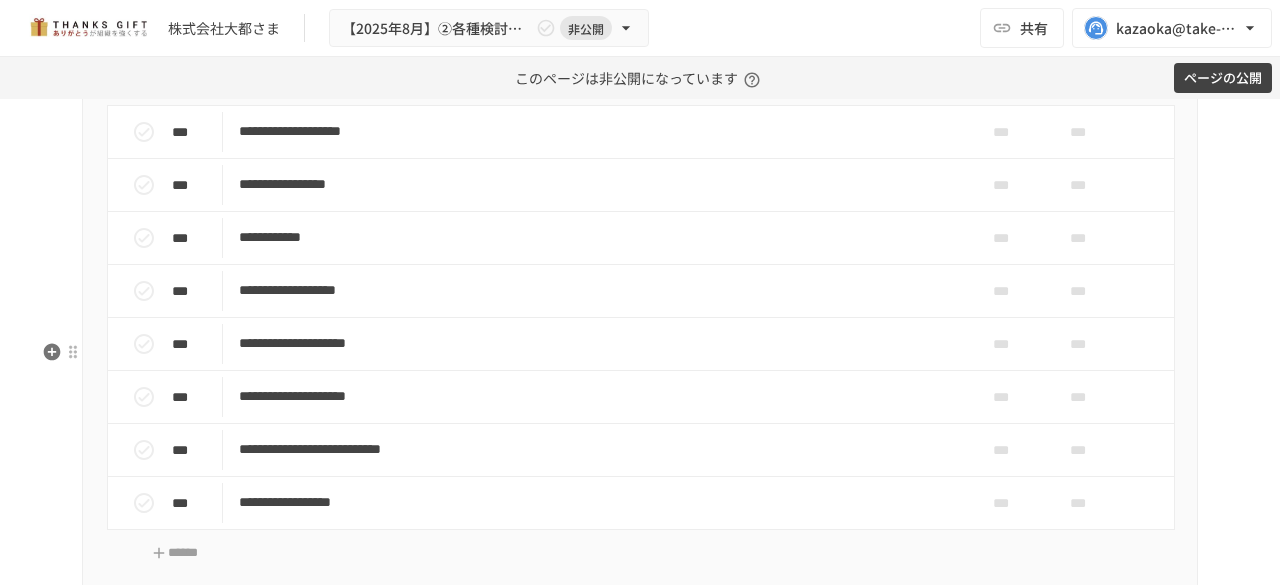 click on "**********" at bounding box center [640, -136] 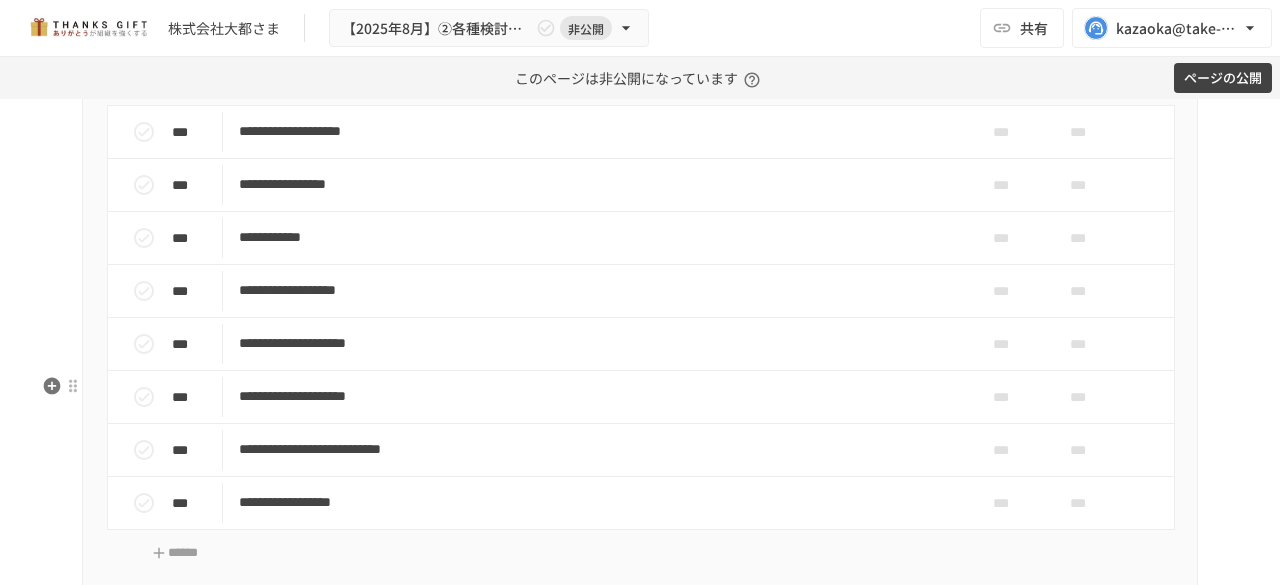 click on "**********" at bounding box center (640, -102) 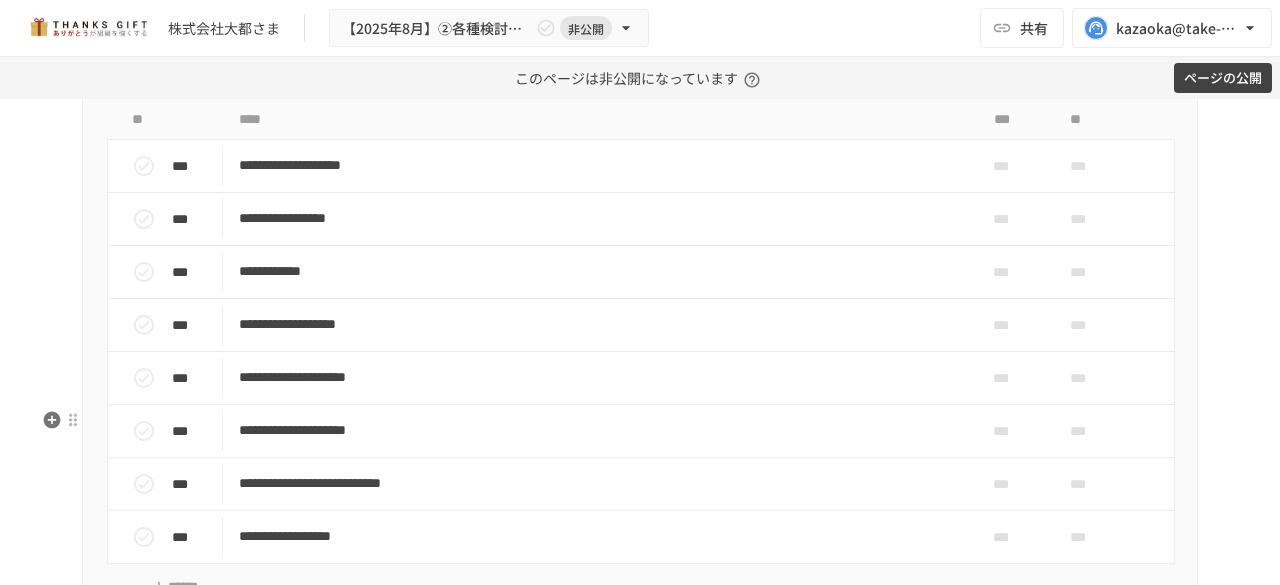 click on "********" at bounding box center [640, -68] 